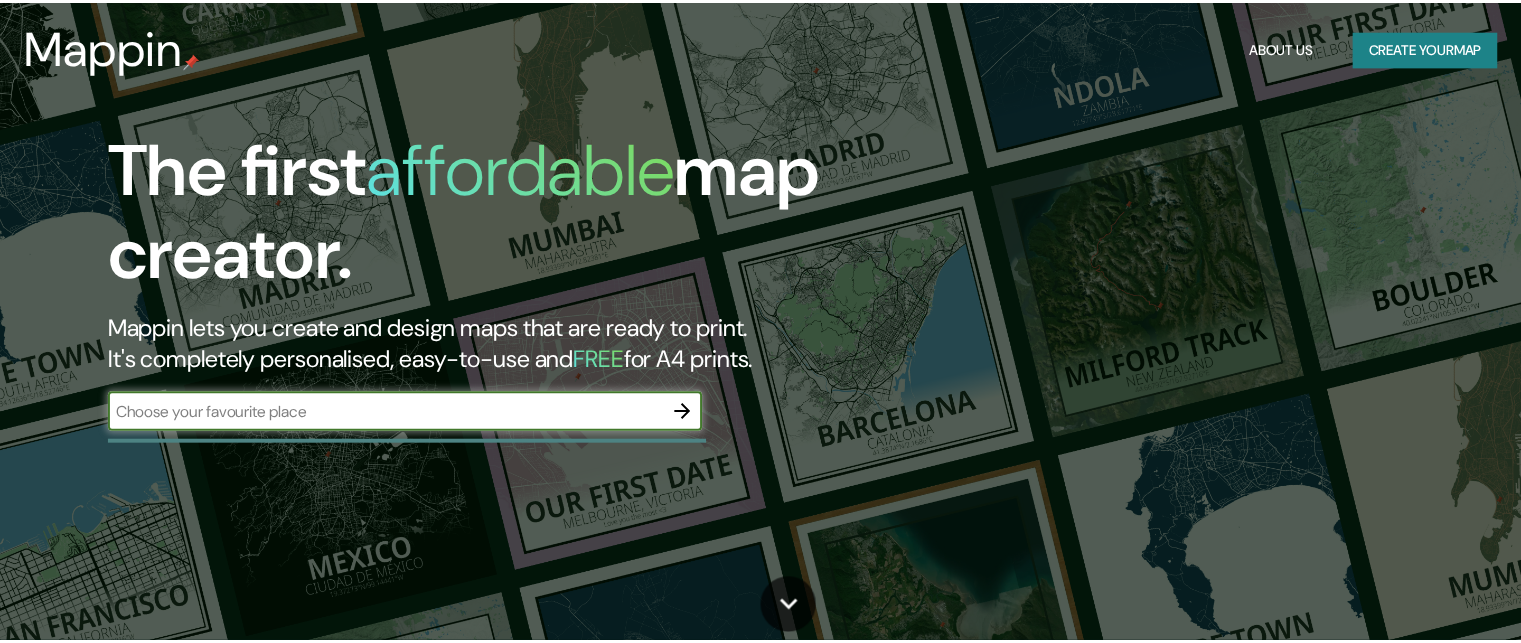 scroll, scrollTop: 0, scrollLeft: 0, axis: both 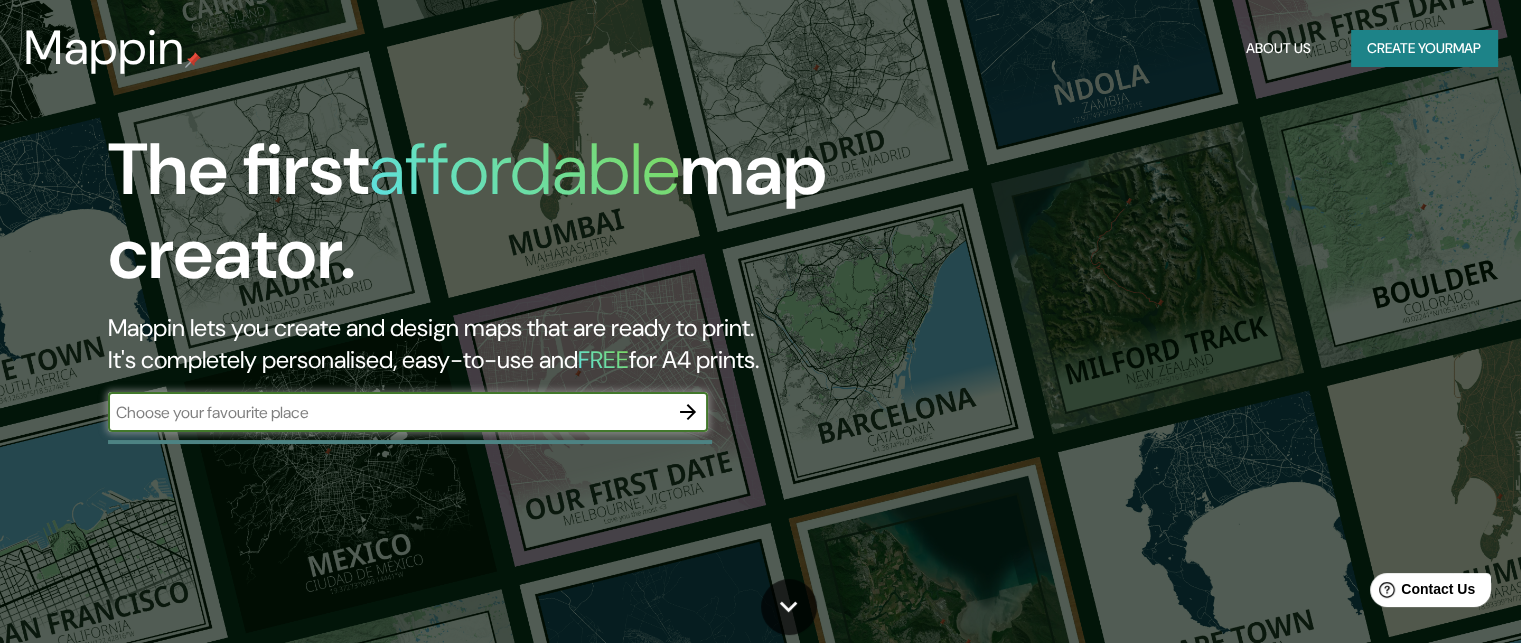 click at bounding box center [388, 412] 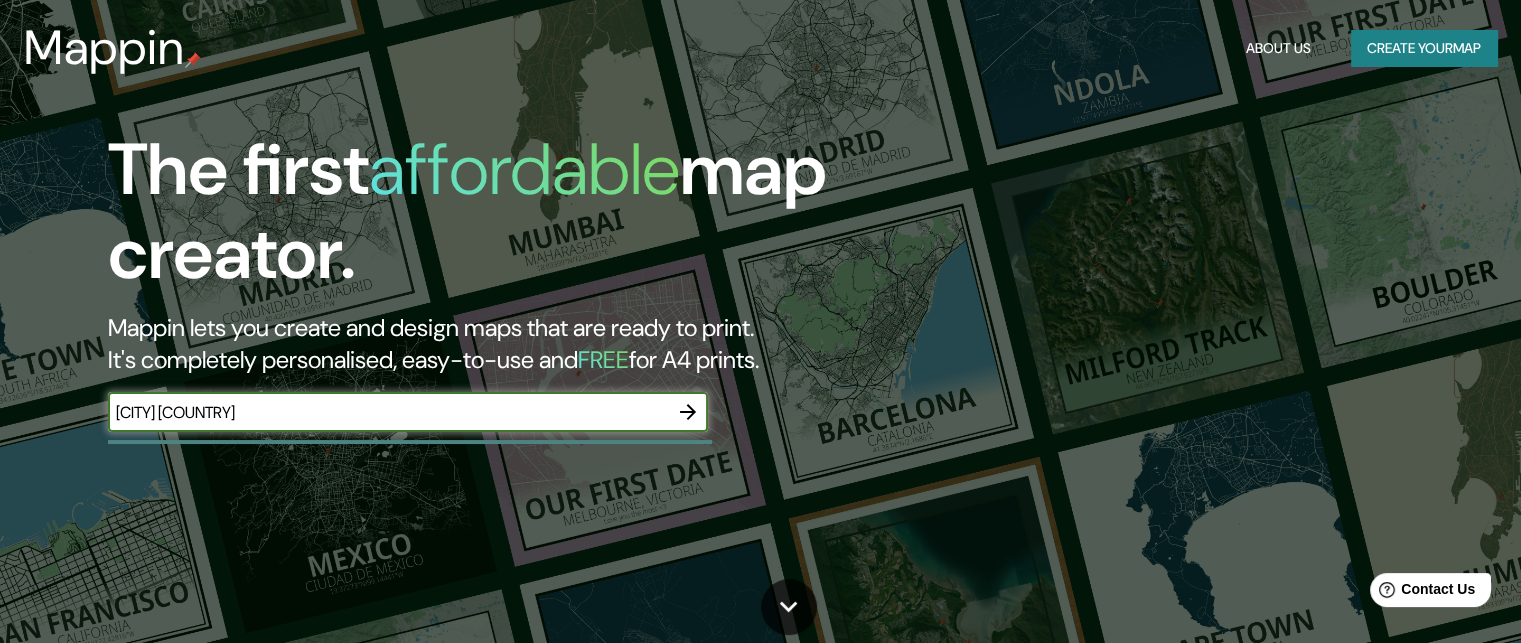 click at bounding box center [688, 412] 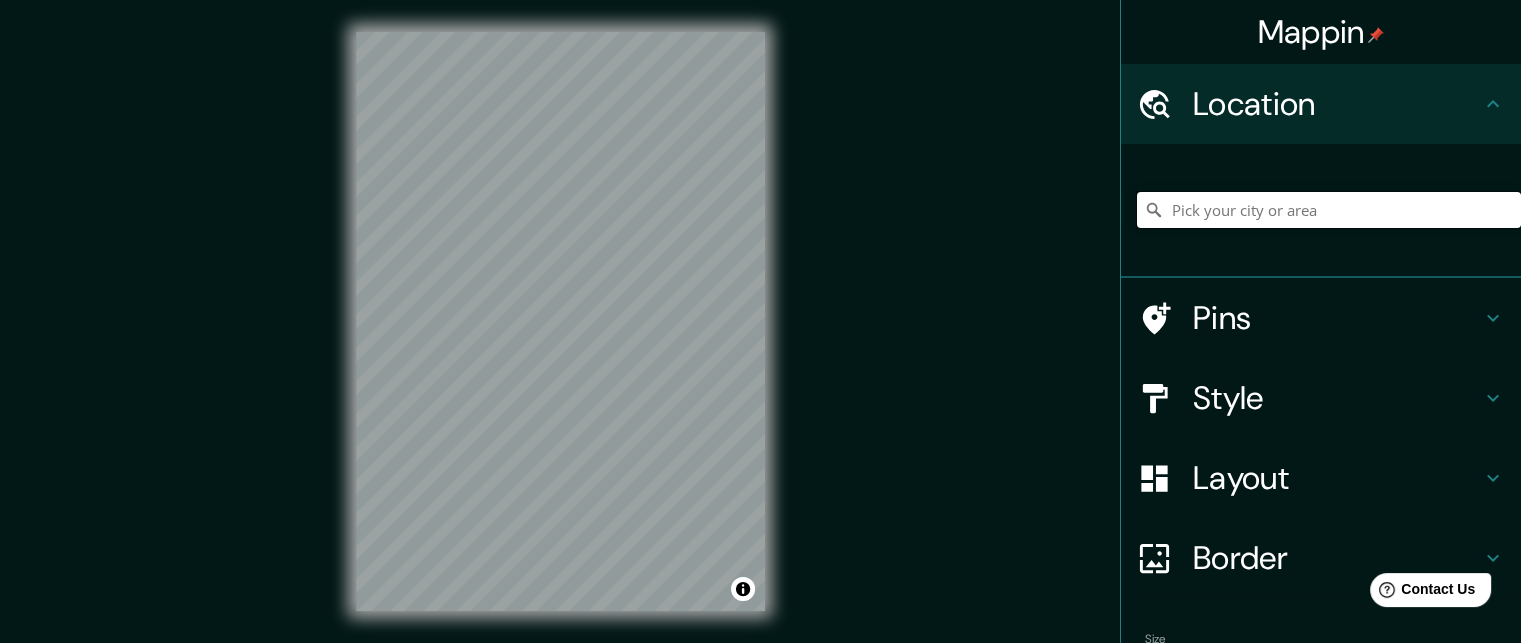 click at bounding box center (1329, 210) 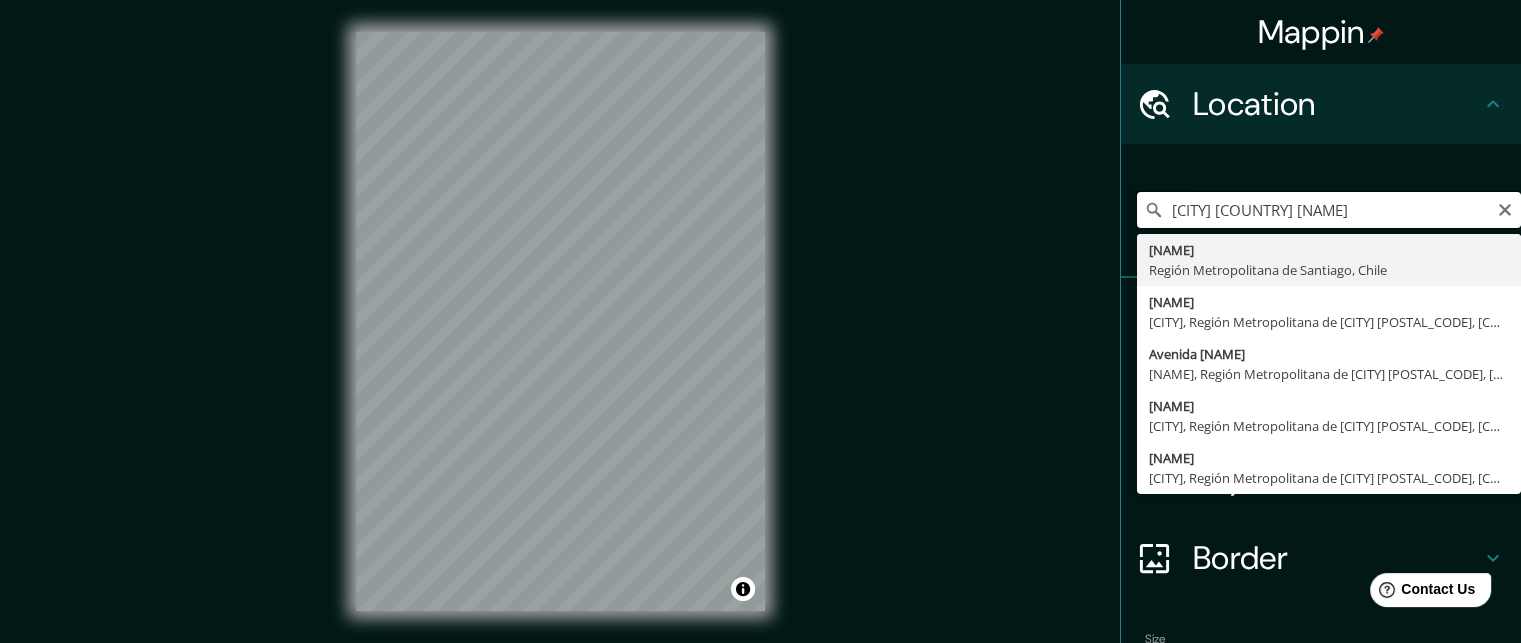 type on "[CITY] [COUNTRY] [NAME]" 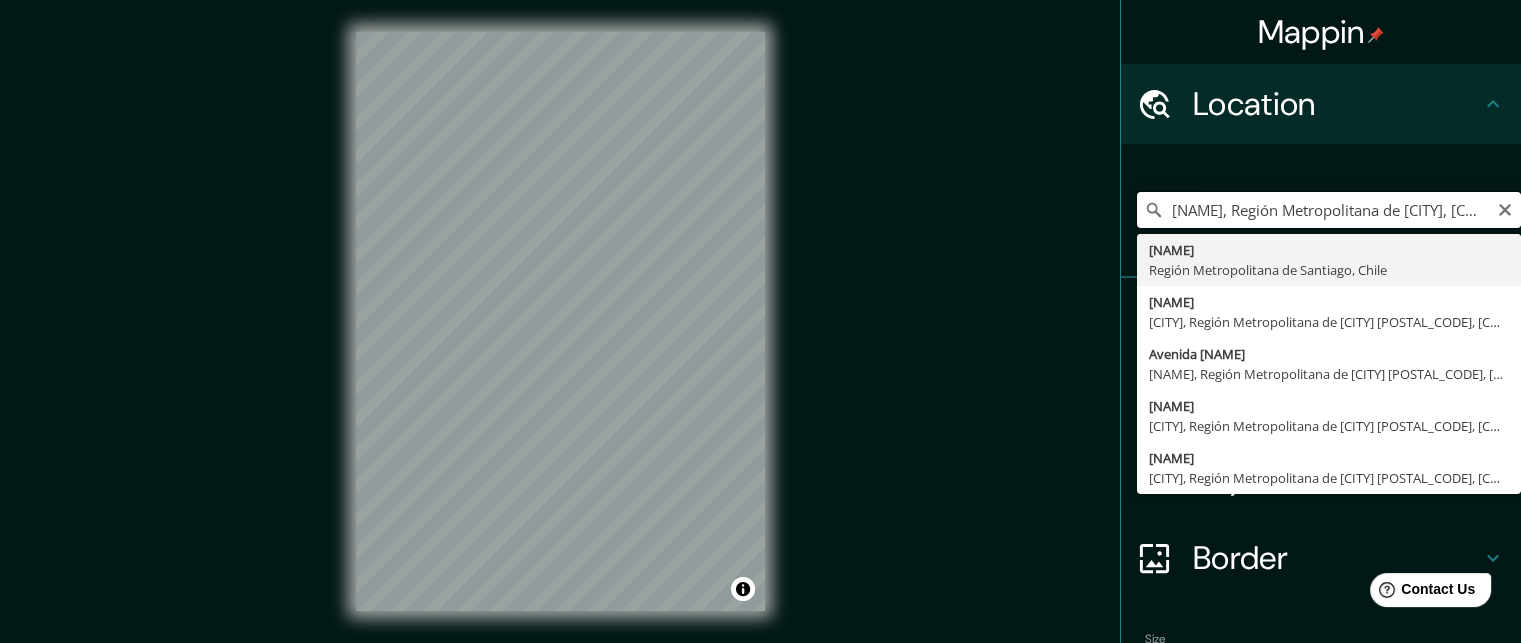 scroll, scrollTop: 0, scrollLeft: 0, axis: both 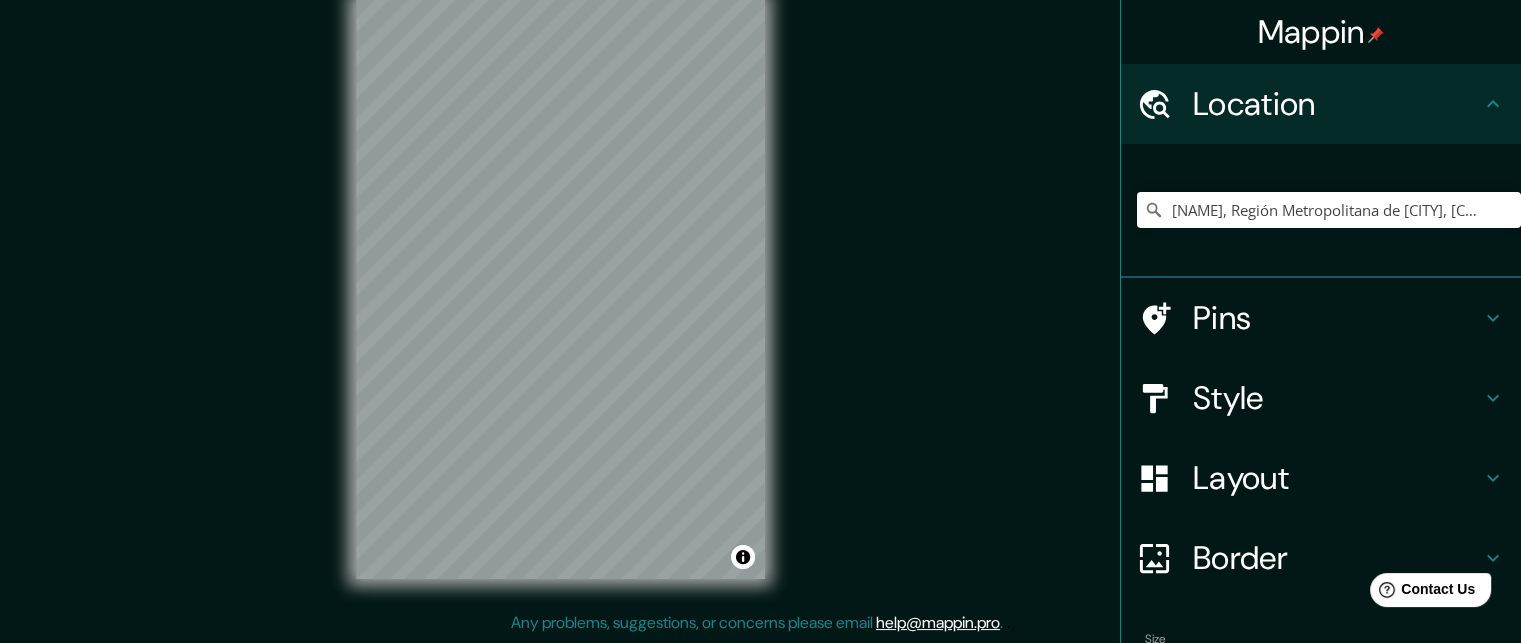 click on "Style" at bounding box center [1337, 104] 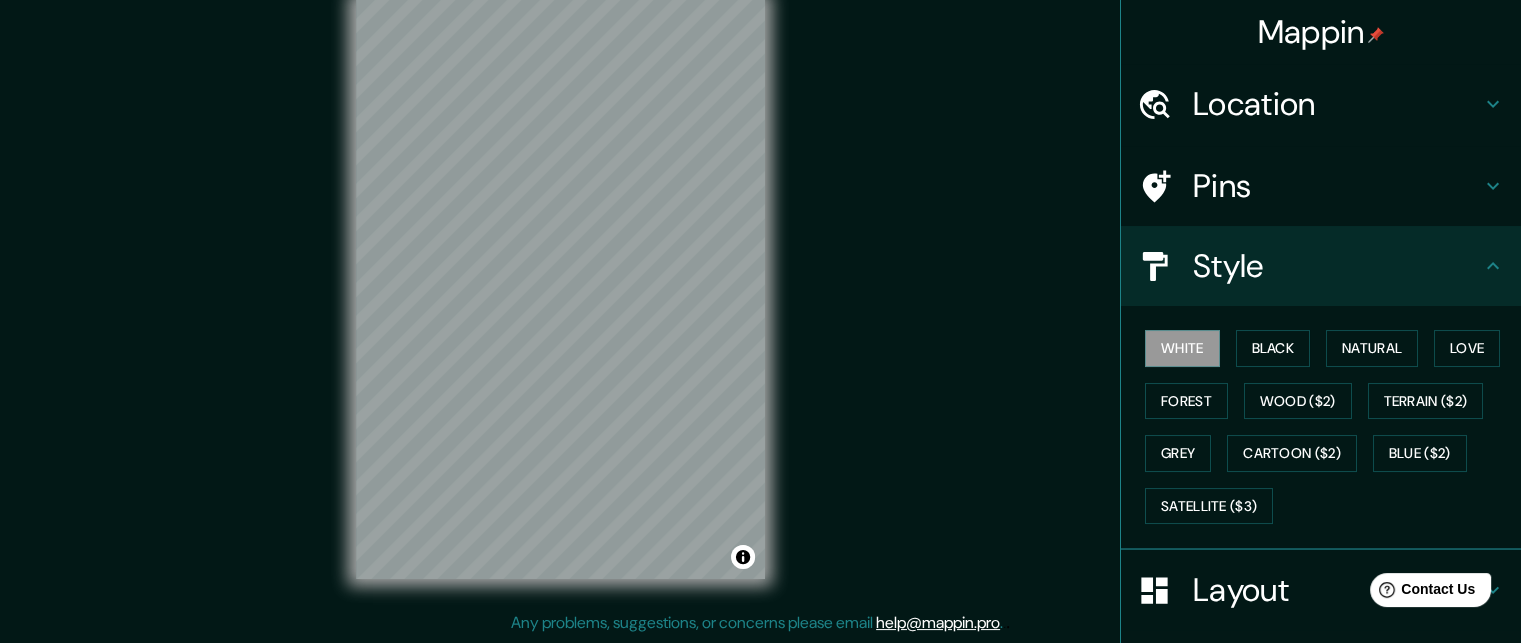 click on "Style" at bounding box center [1337, 104] 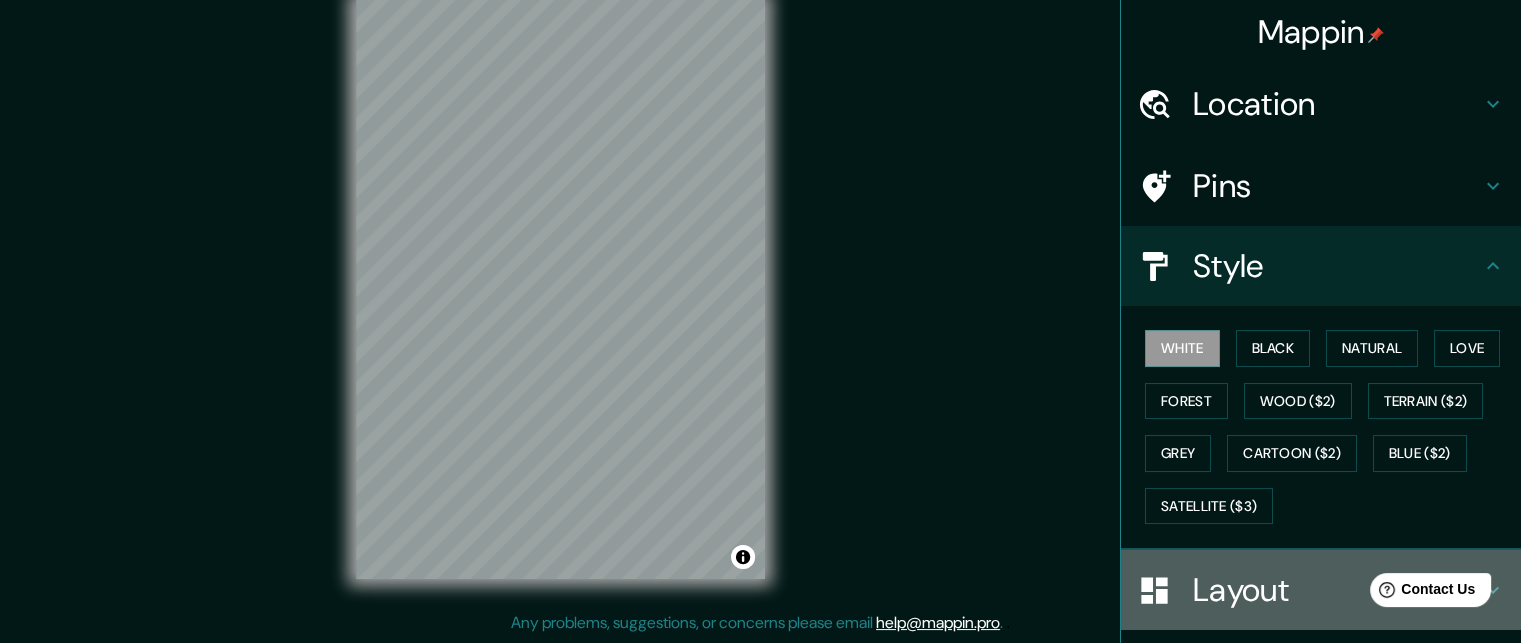 click on "Layout" at bounding box center (1337, 104) 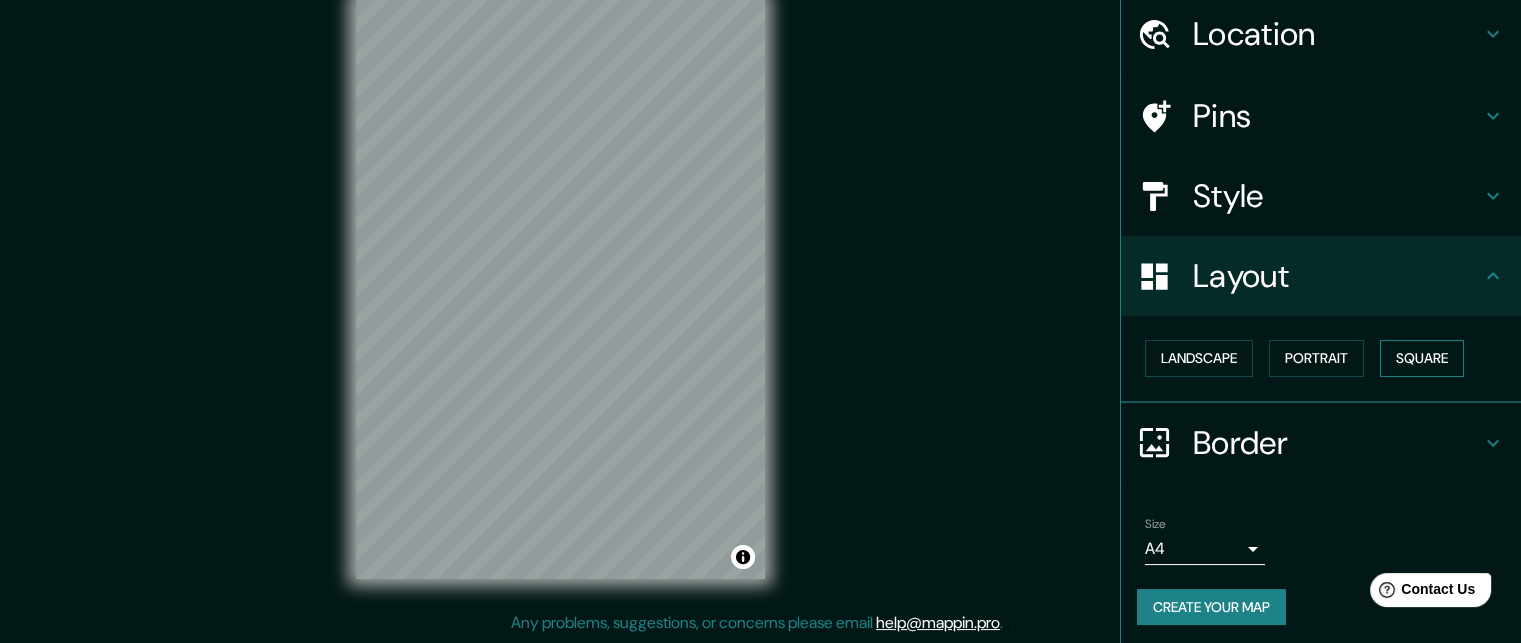 scroll, scrollTop: 74, scrollLeft: 0, axis: vertical 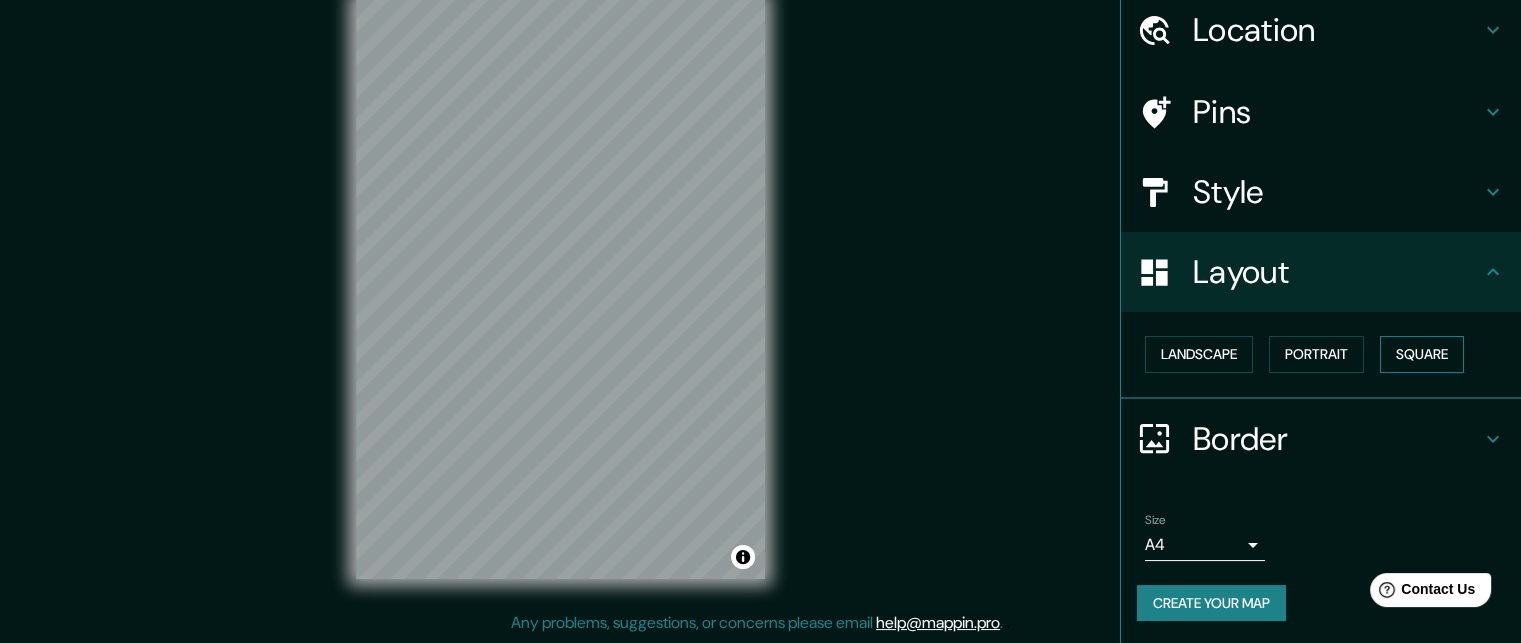 click on "Square" at bounding box center (1422, 354) 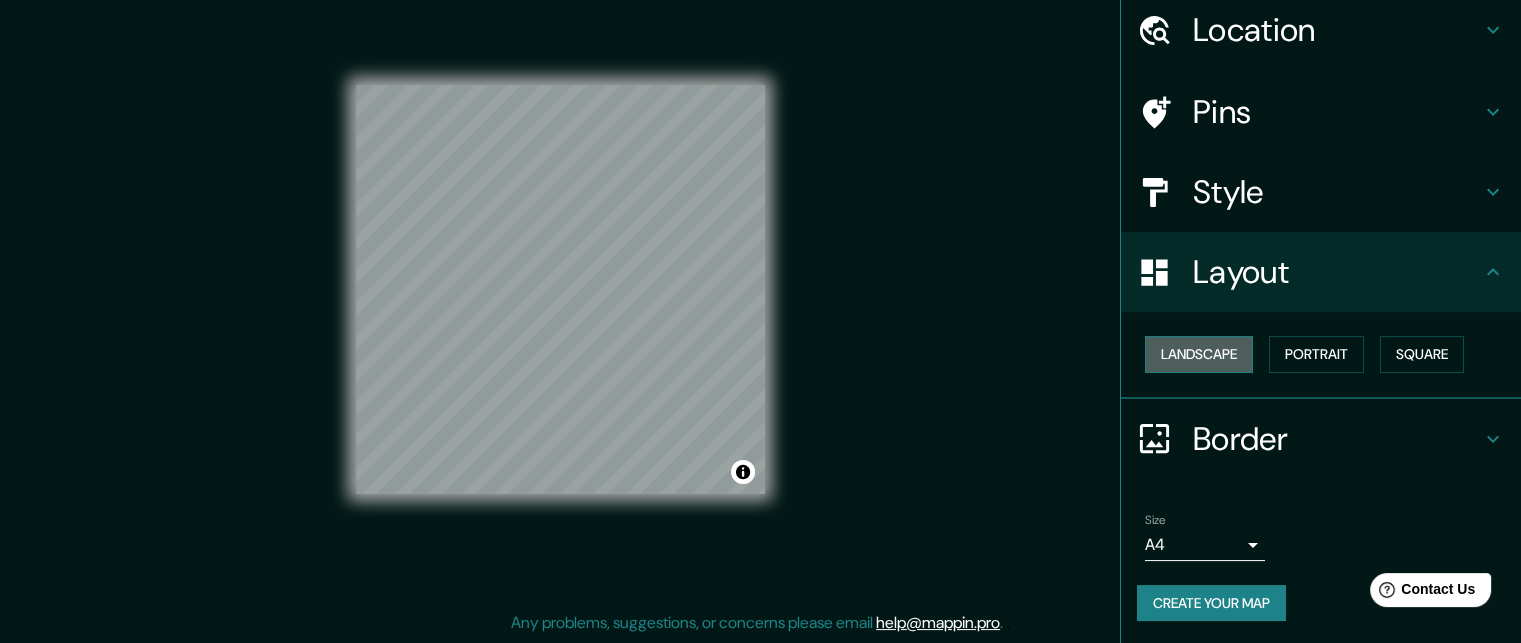 click on "Landscape" at bounding box center (1199, 354) 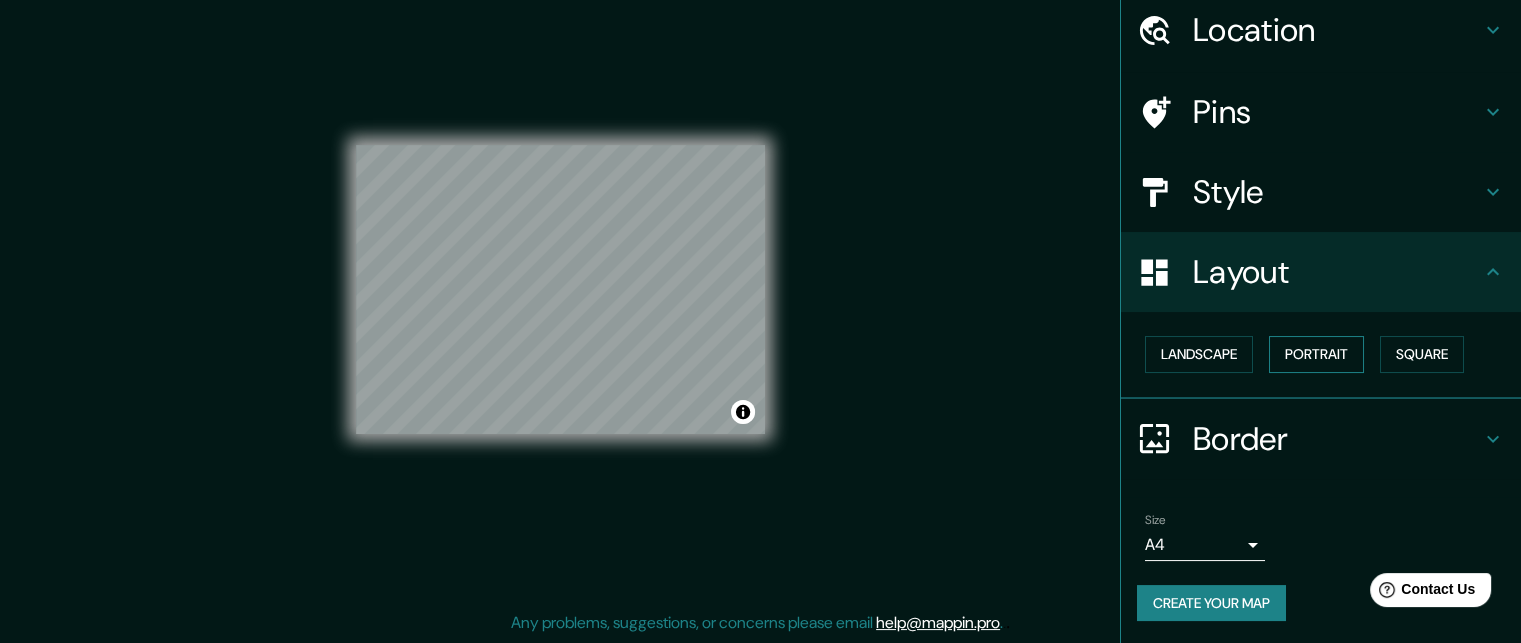 click on "Portrait" at bounding box center [1316, 354] 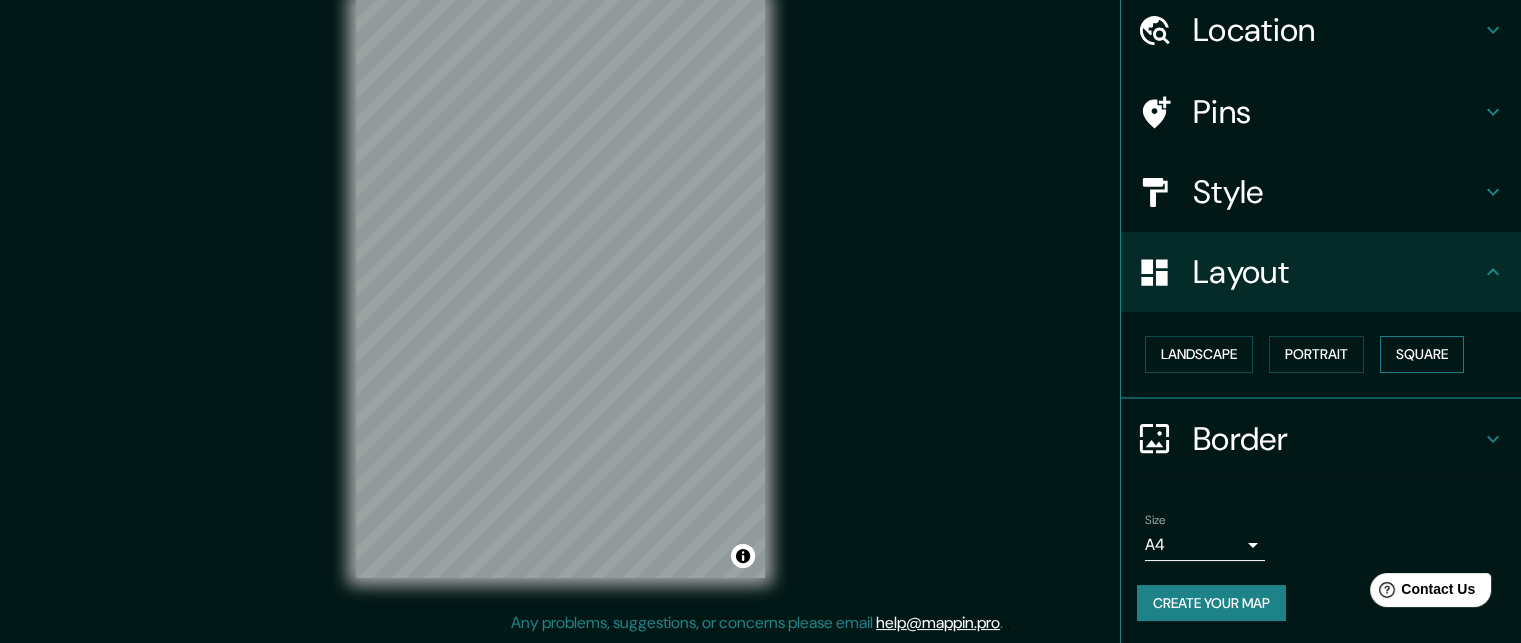 click on "Square" at bounding box center (1422, 354) 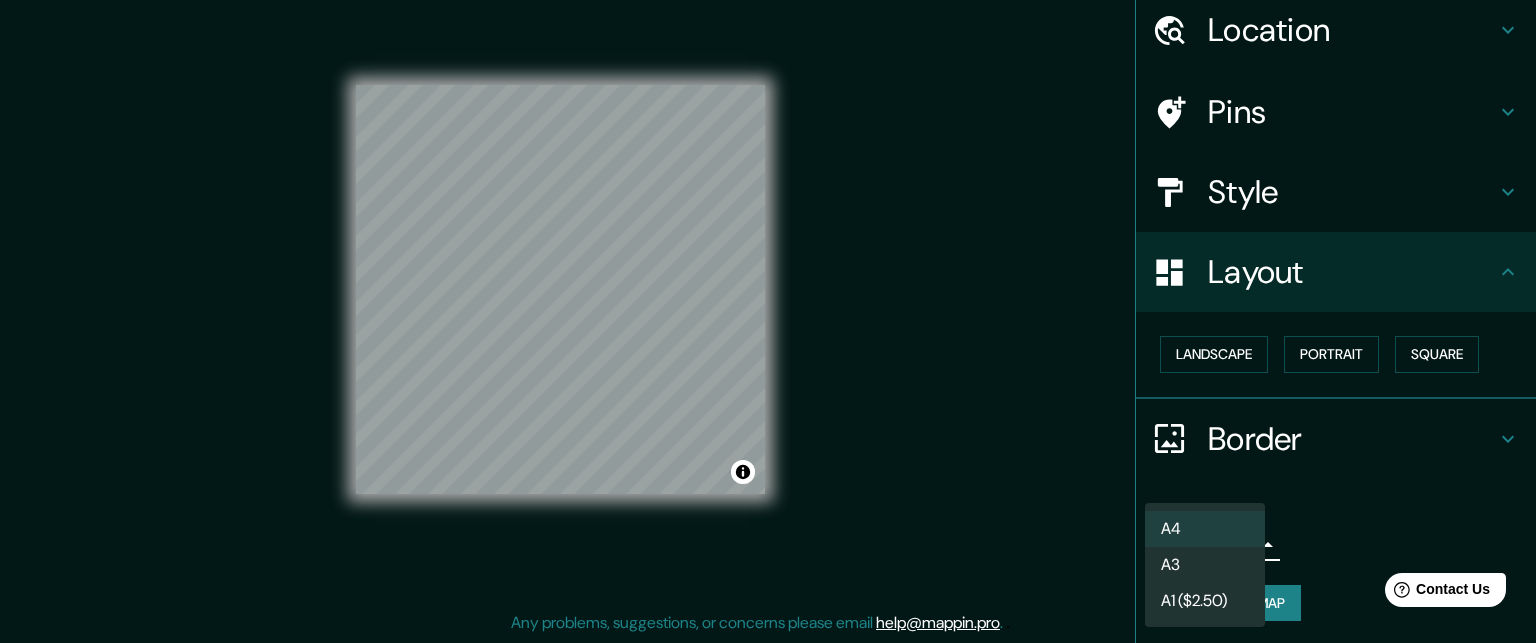 click on "Mappin Location [NAME], Región Metropolitana de [CITY], [COUNTRY] Pins Style Layout Landscape Portrait Square Border Choose a border. Hint : you can make layers of the frame opaque to create some cool effects. None Simple Transparent Fancy Size A4 single Create your map © Mapbox © OpenStreetMap Improve this map Any problems, suggestions, or concerns please email help@mappin.pro . . . A4 A3 A1 ($2.50)" at bounding box center [768, 289] 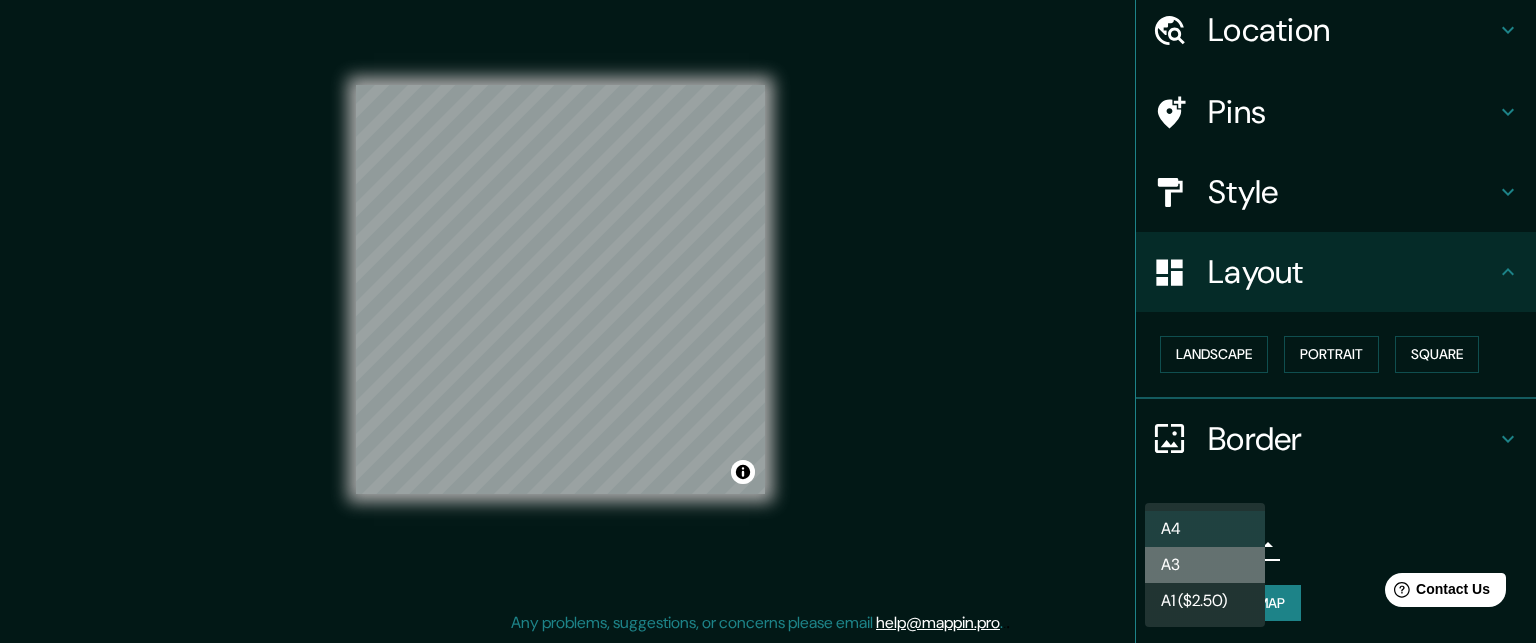click on "A3" at bounding box center (1205, 565) 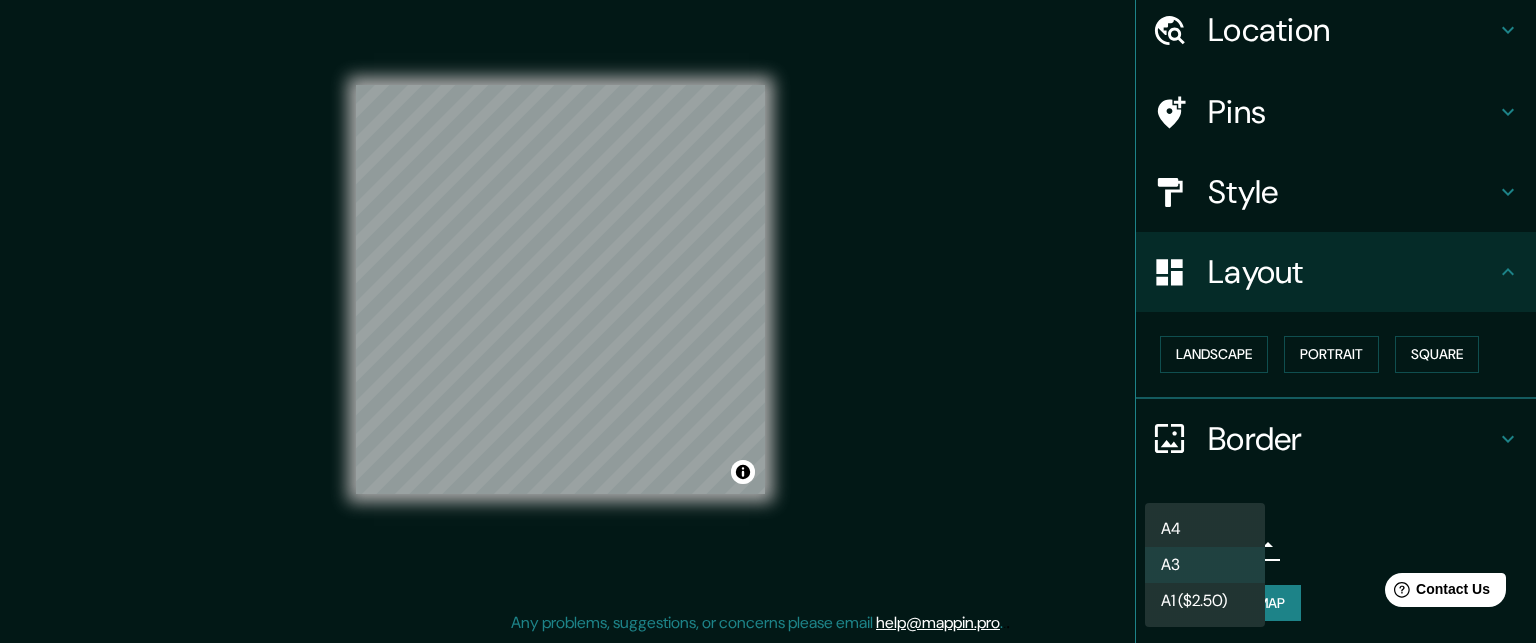 click on "Mappin Location [NAME], Región Metropolitana de [CITY], [COUNTRY] Pins Style Layout Landscape Portrait Square Border Choose a border. Hint : you can make layers of the frame opaque to create some cool effects. None Simple Transparent Fancy Size A3 a4 Create your map © Mapbox © OpenStreetMap Improve this map Any problems, suggestions, or concerns please email help@mappin.pro . . . A4 A3 A1 ($2.50)" at bounding box center [768, 289] 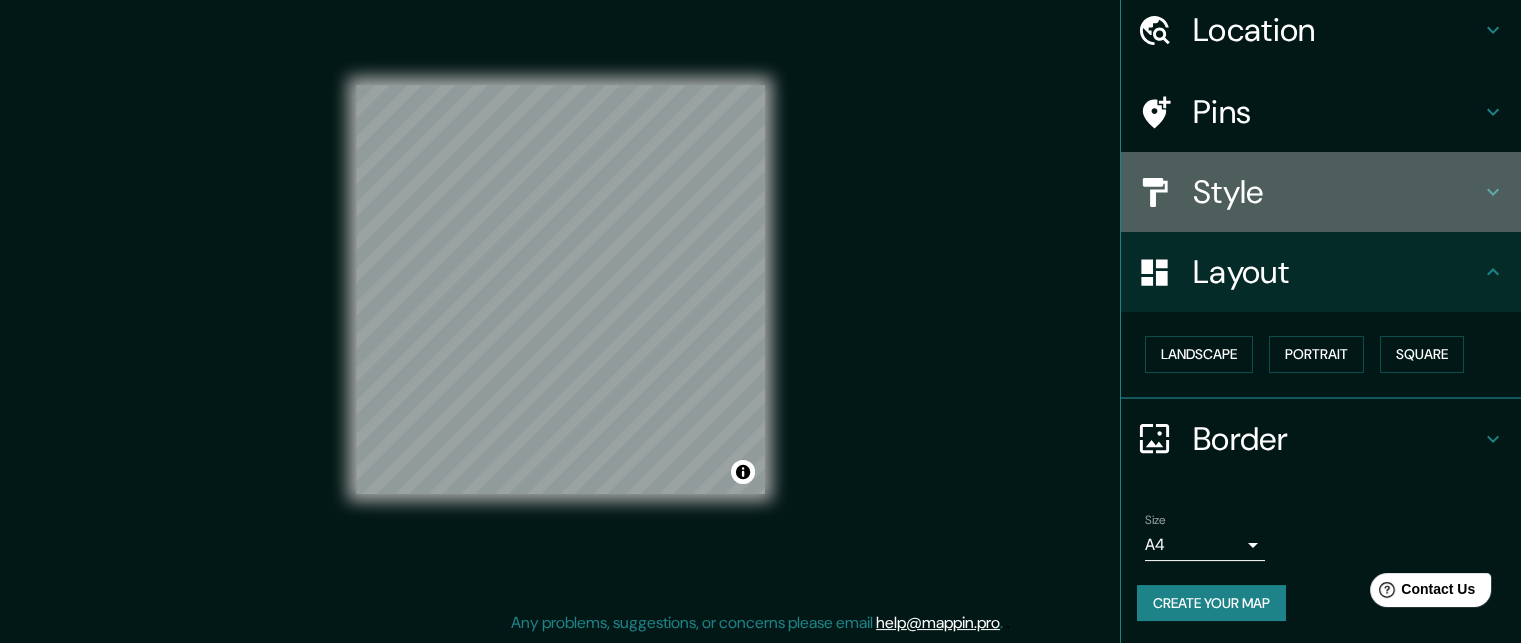 click on "Style" at bounding box center (1337, 30) 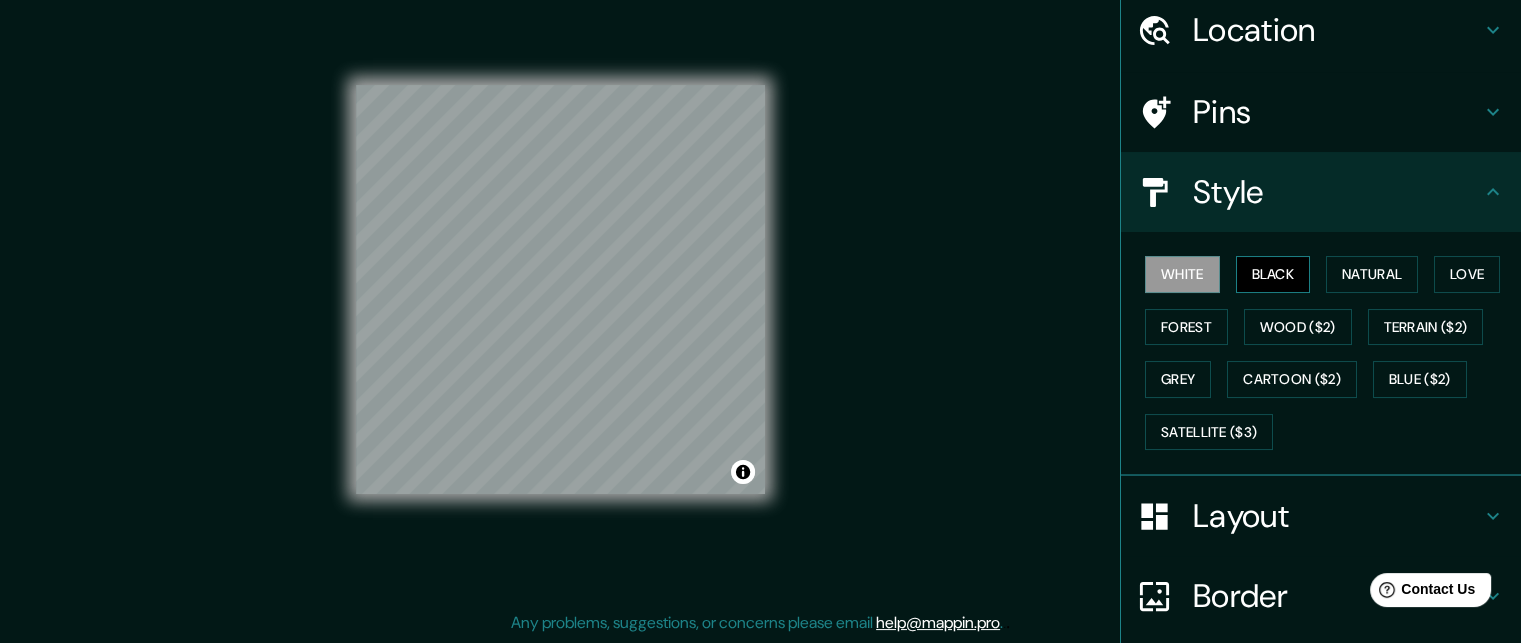 click on "Black" at bounding box center (1273, 274) 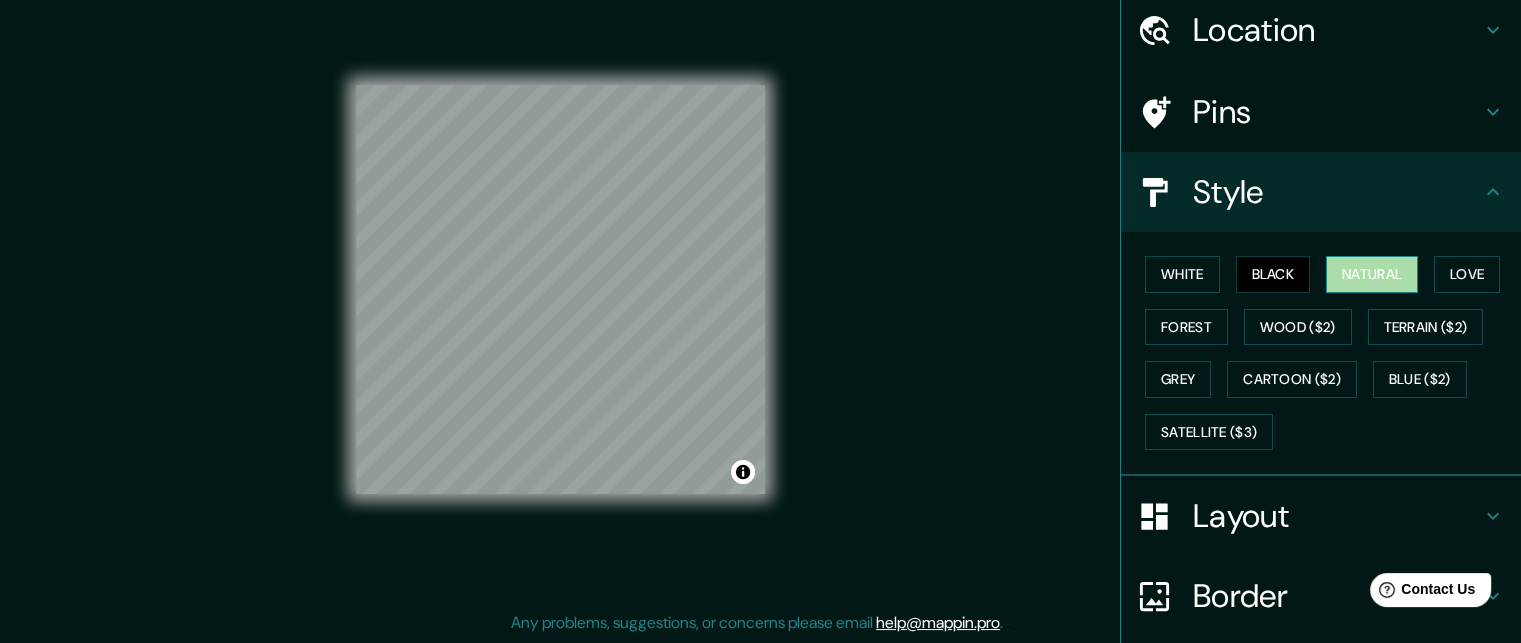 click on "Natural" at bounding box center [1372, 274] 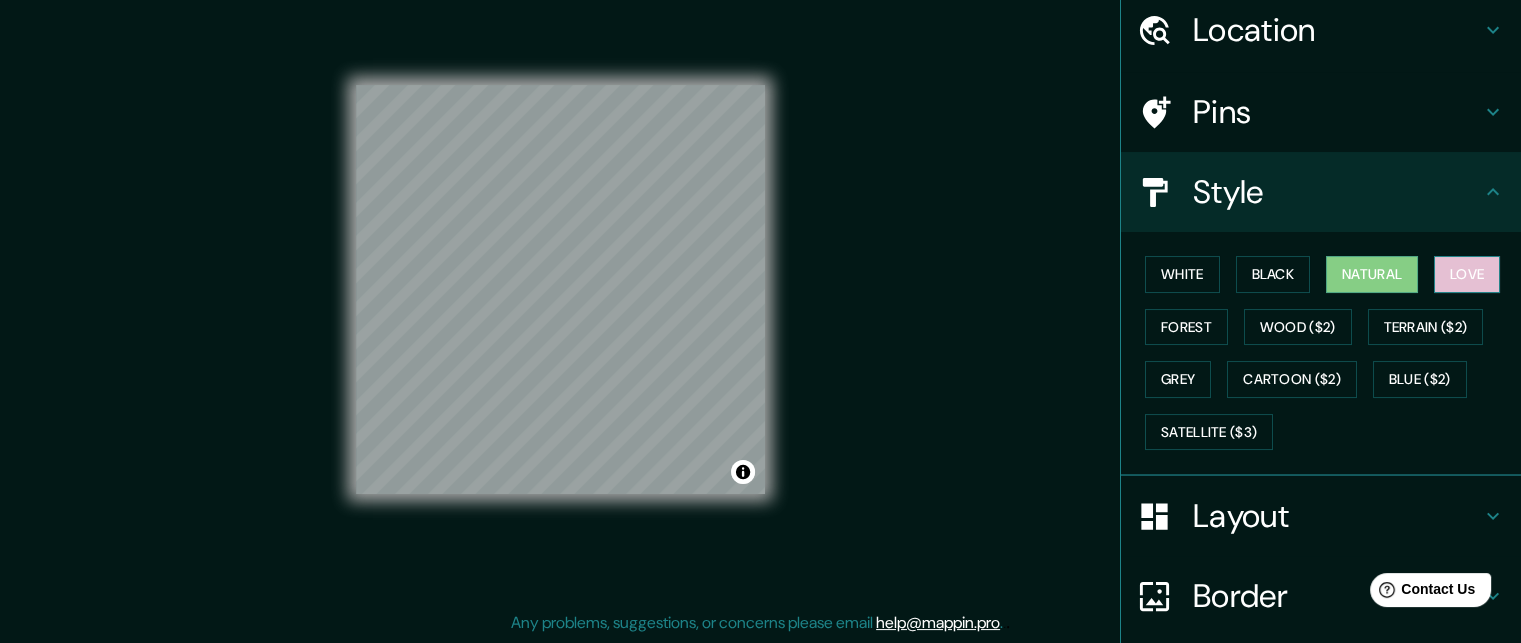 click on "Love" at bounding box center [1467, 274] 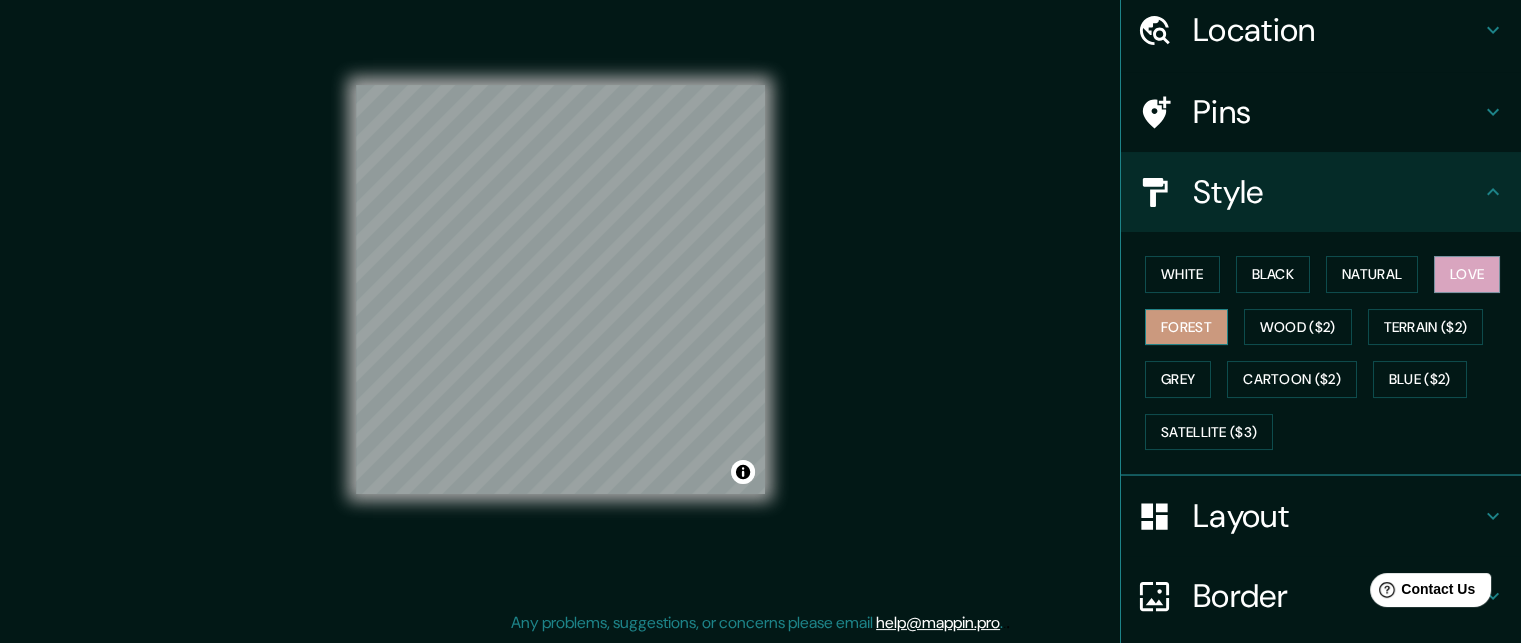 click on "Forest" at bounding box center (1186, 327) 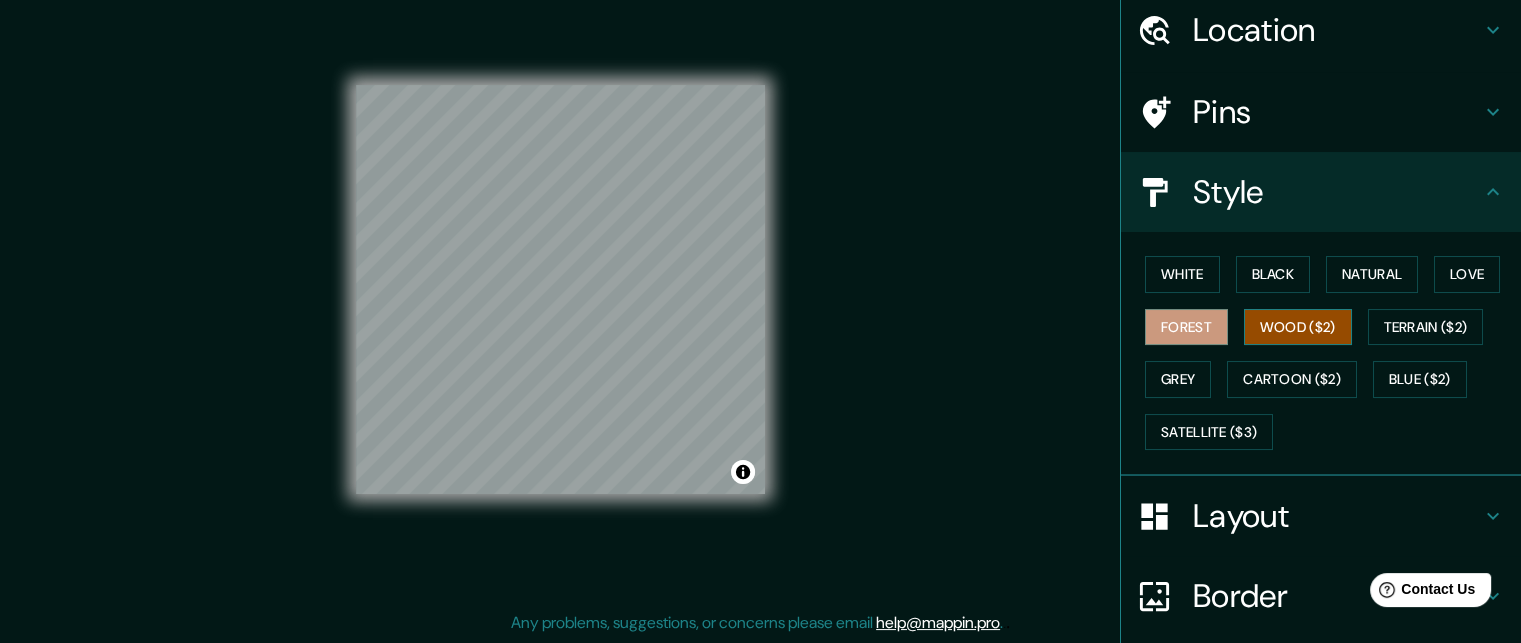 click on "Wood ($2)" at bounding box center [1298, 327] 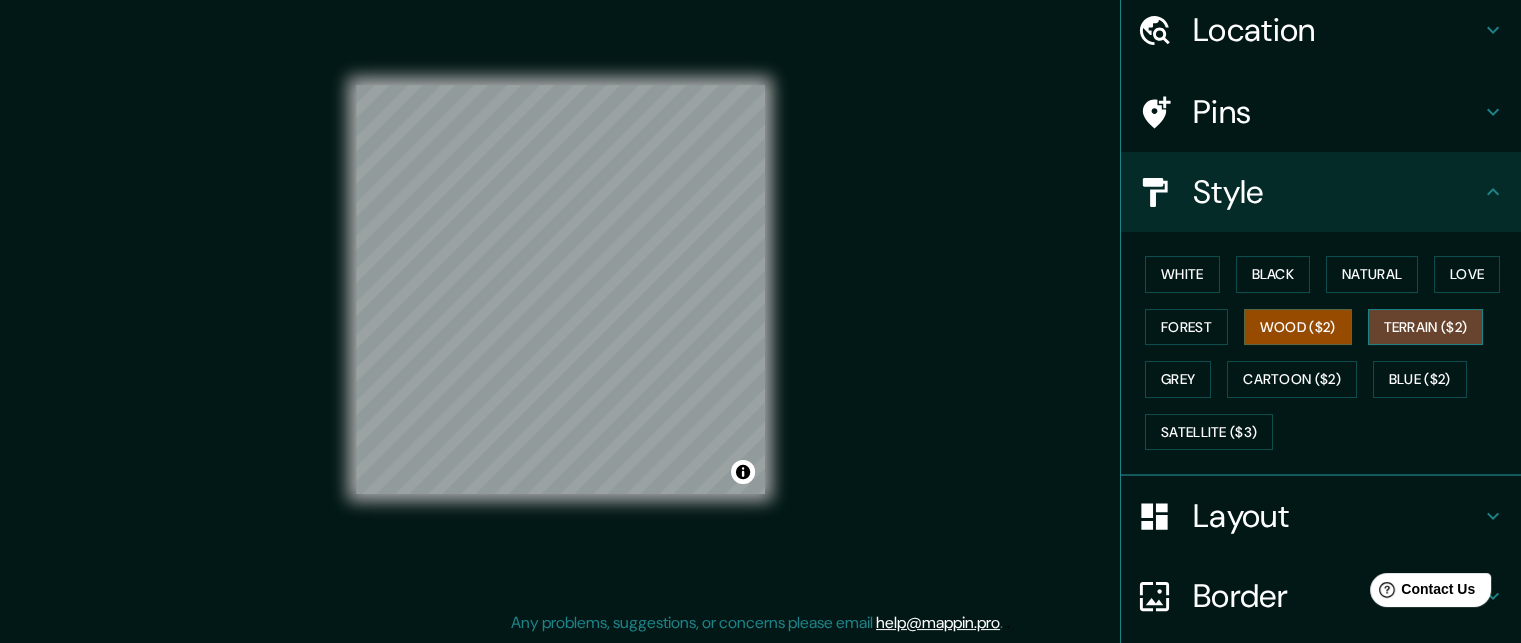 click on "Terrain ($2)" at bounding box center (1426, 327) 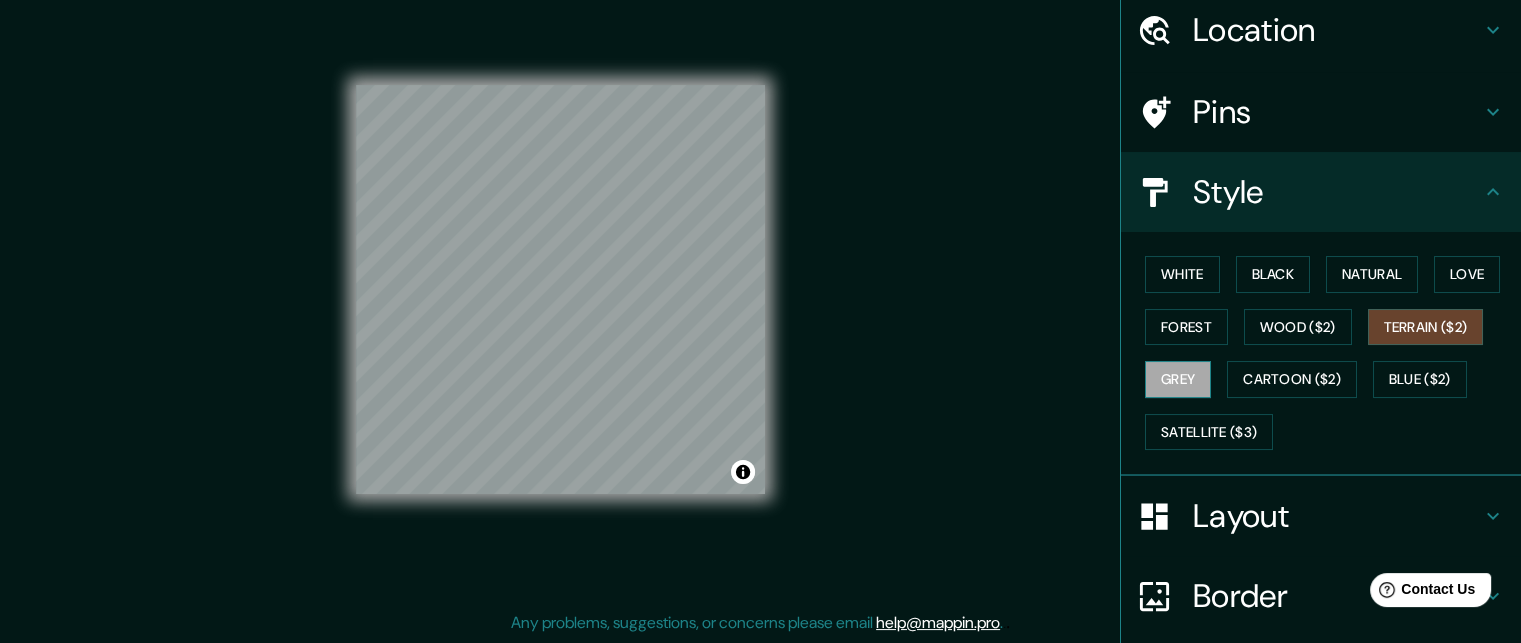 click on "Grey" at bounding box center [1178, 379] 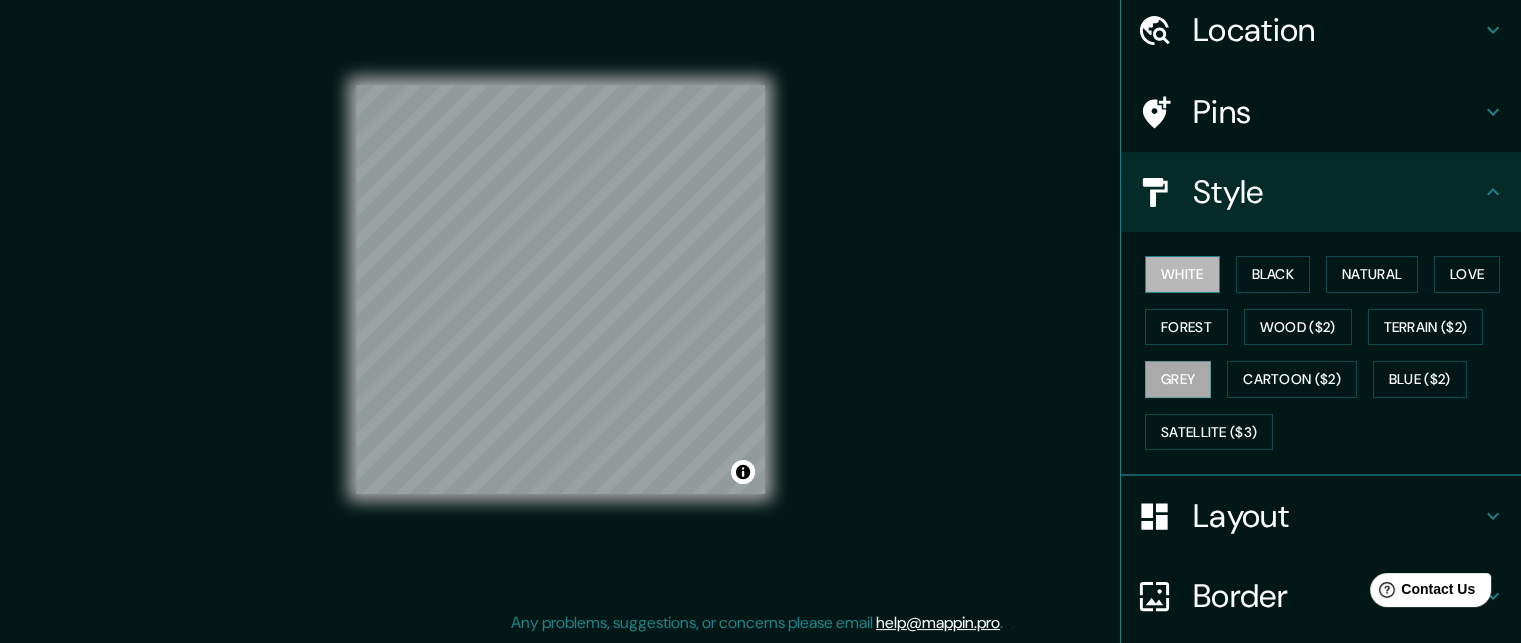 click on "White" at bounding box center [1182, 274] 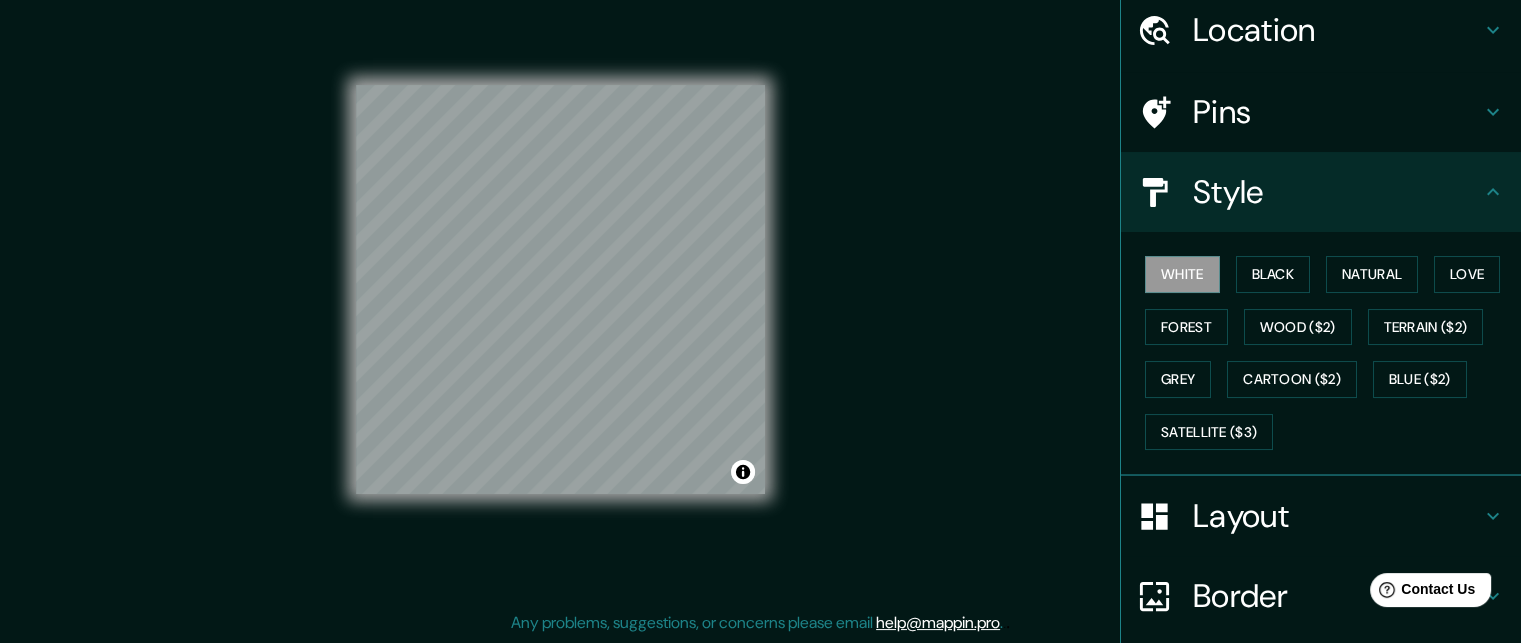 click on "Pins" at bounding box center (1337, 30) 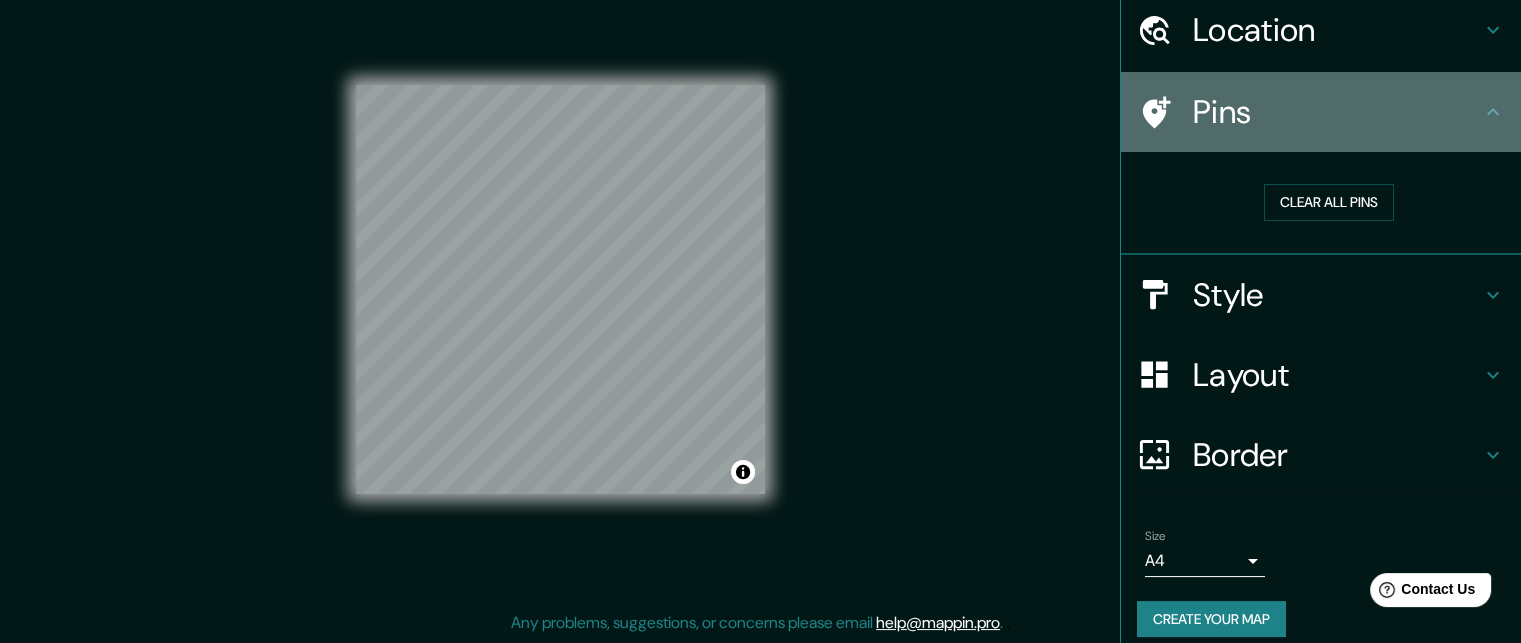 click on "Pins" at bounding box center (1337, 30) 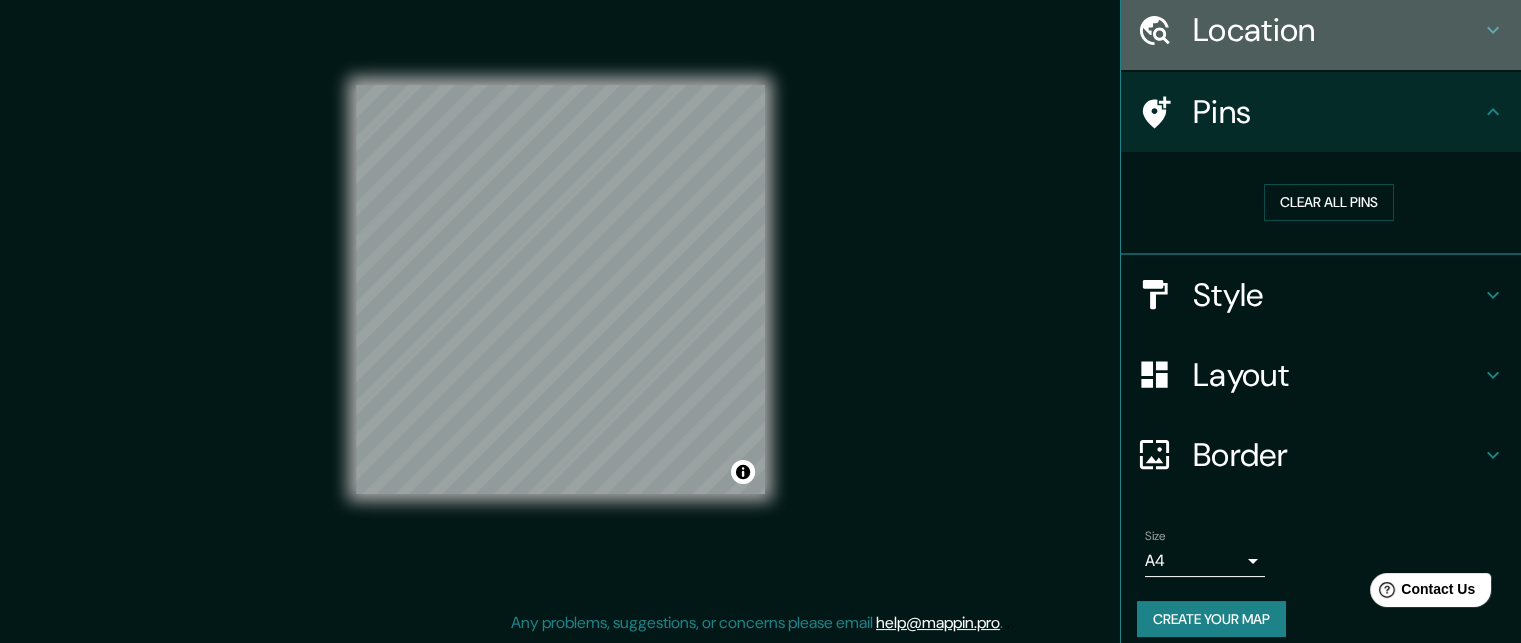 click on "Location" at bounding box center [1337, 30] 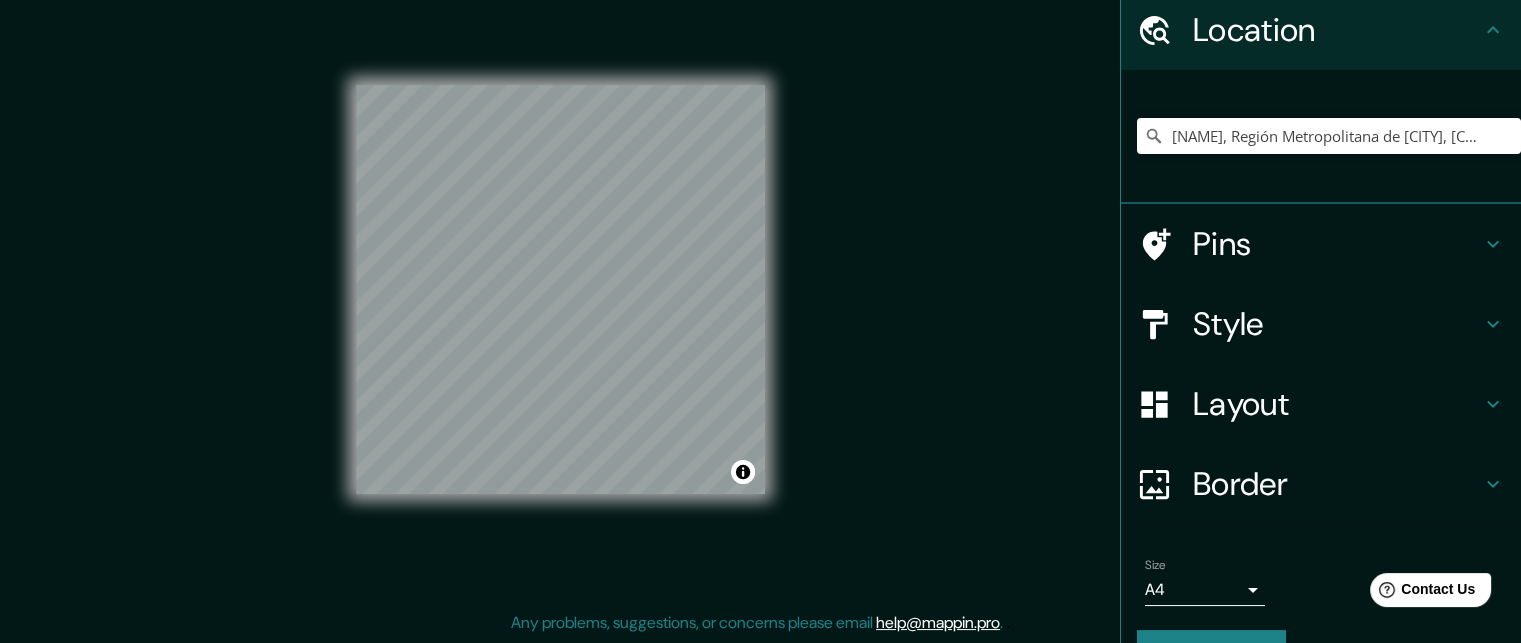 click on "Pins" at bounding box center (1337, 30) 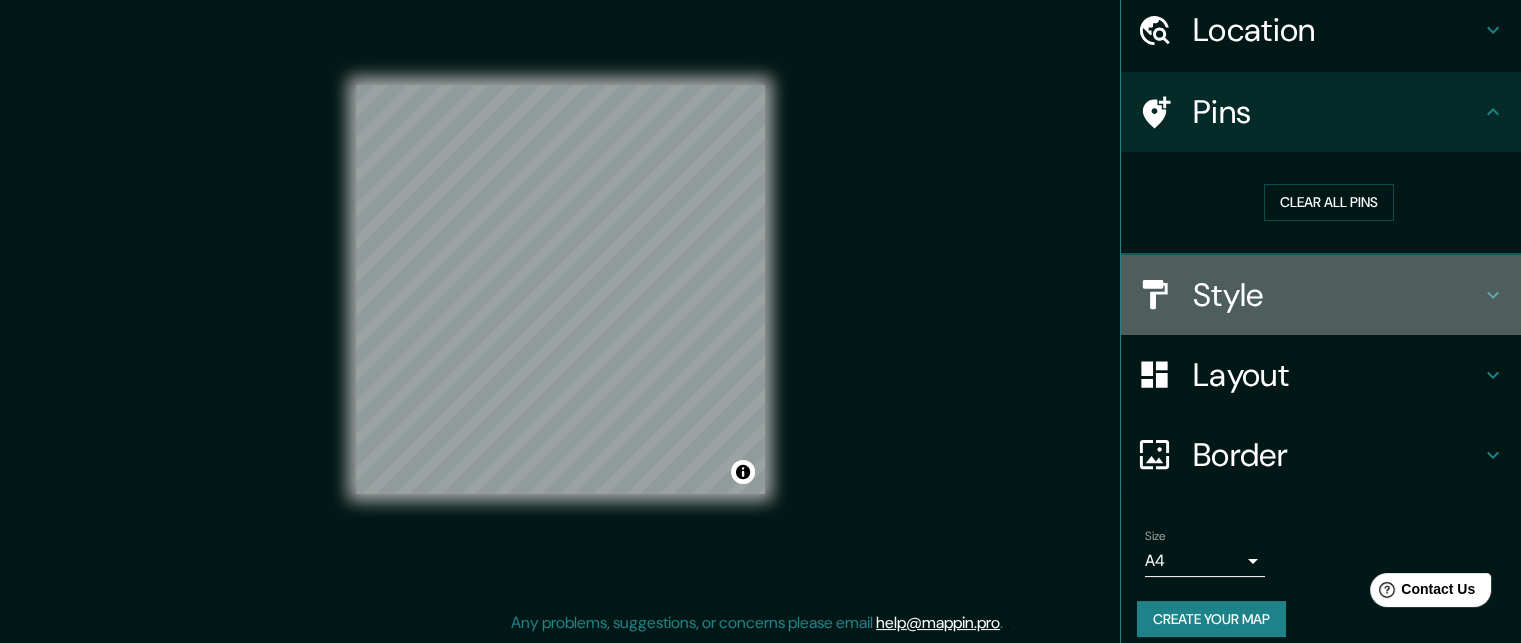 click on "Style" at bounding box center [1337, 30] 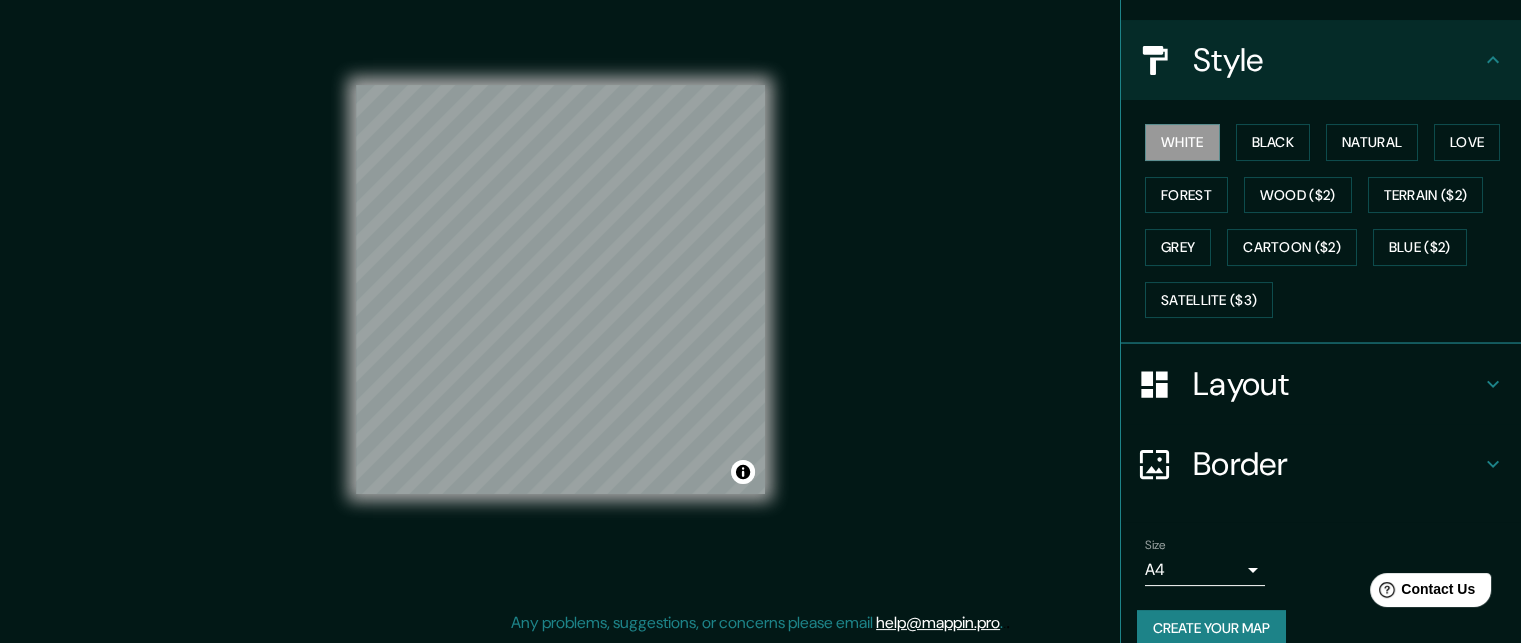 scroll, scrollTop: 230, scrollLeft: 0, axis: vertical 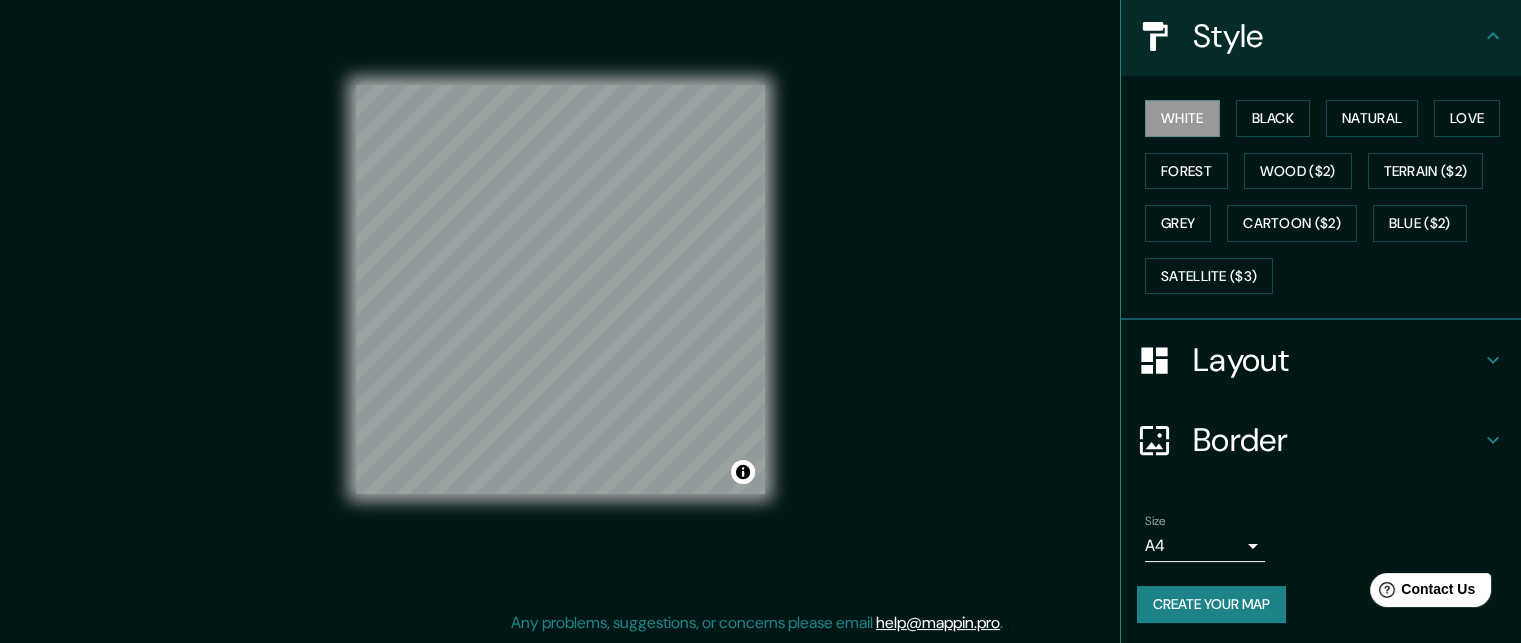 click on "Create your map" at bounding box center [1211, 604] 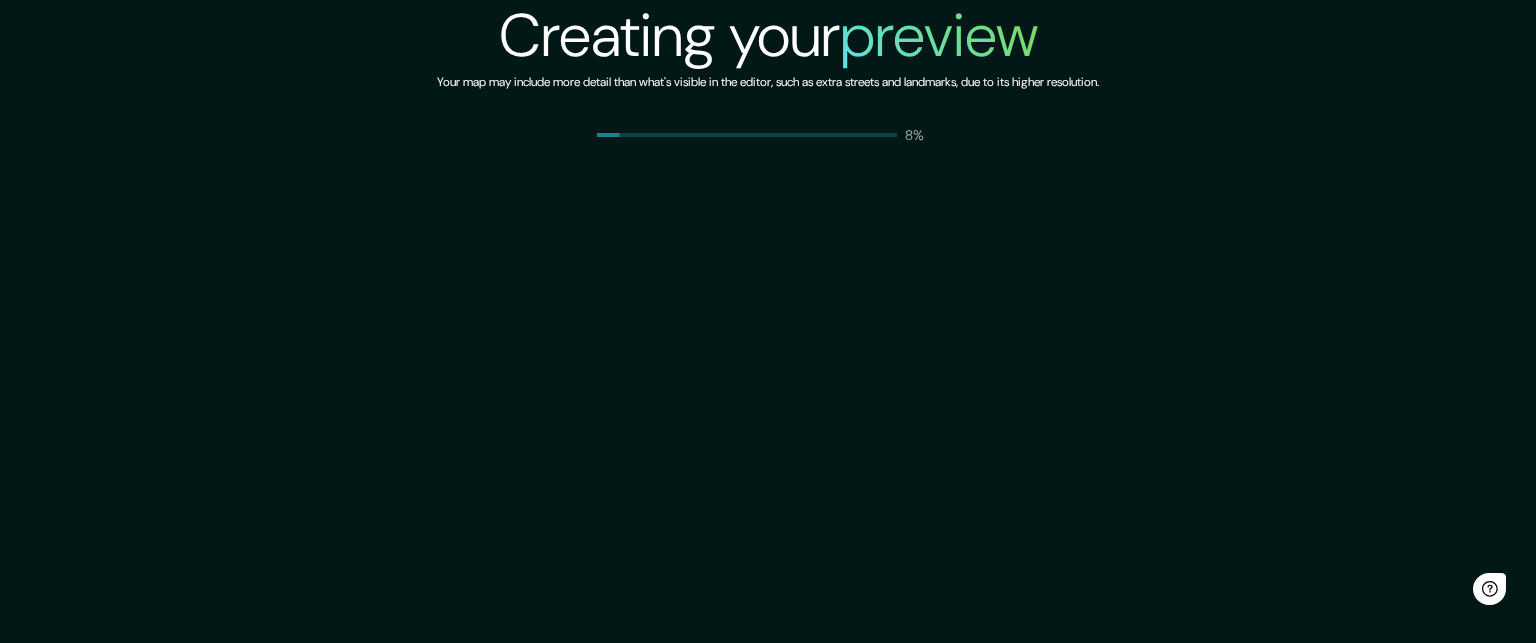 scroll, scrollTop: 0, scrollLeft: 0, axis: both 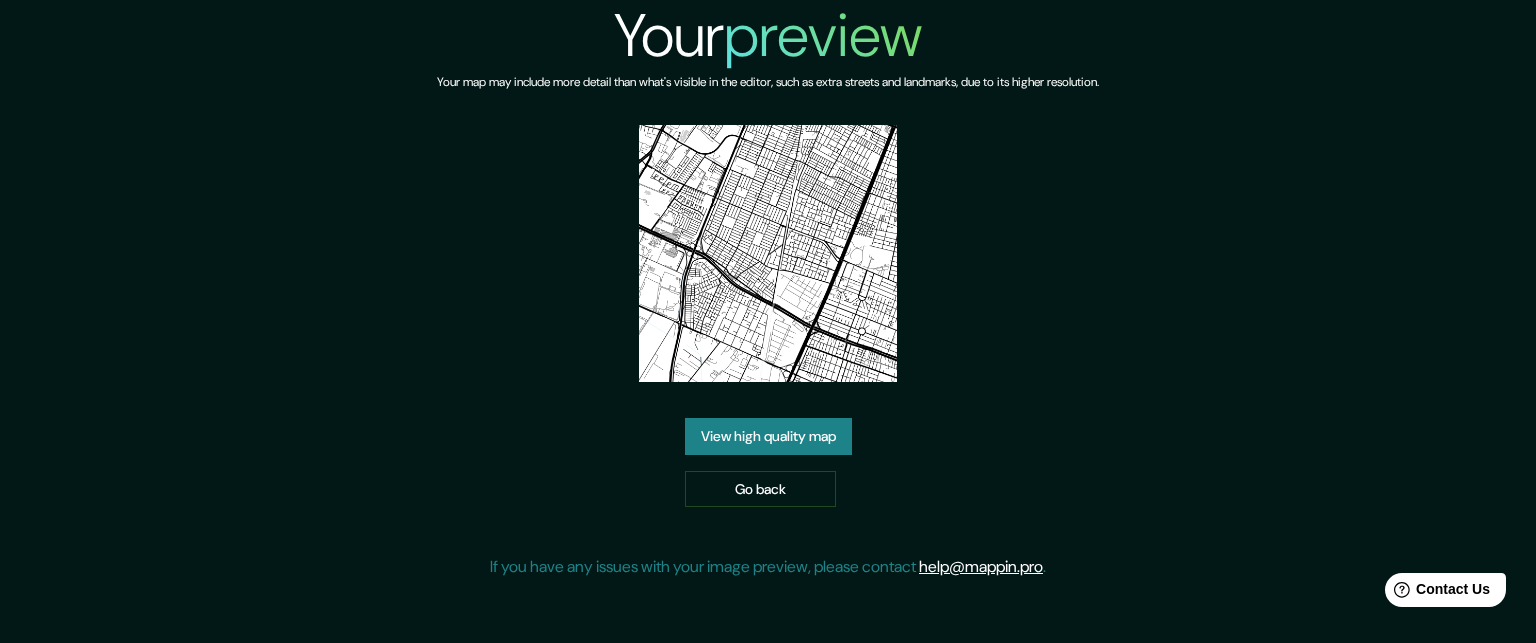 click on "View high quality map" at bounding box center [768, 436] 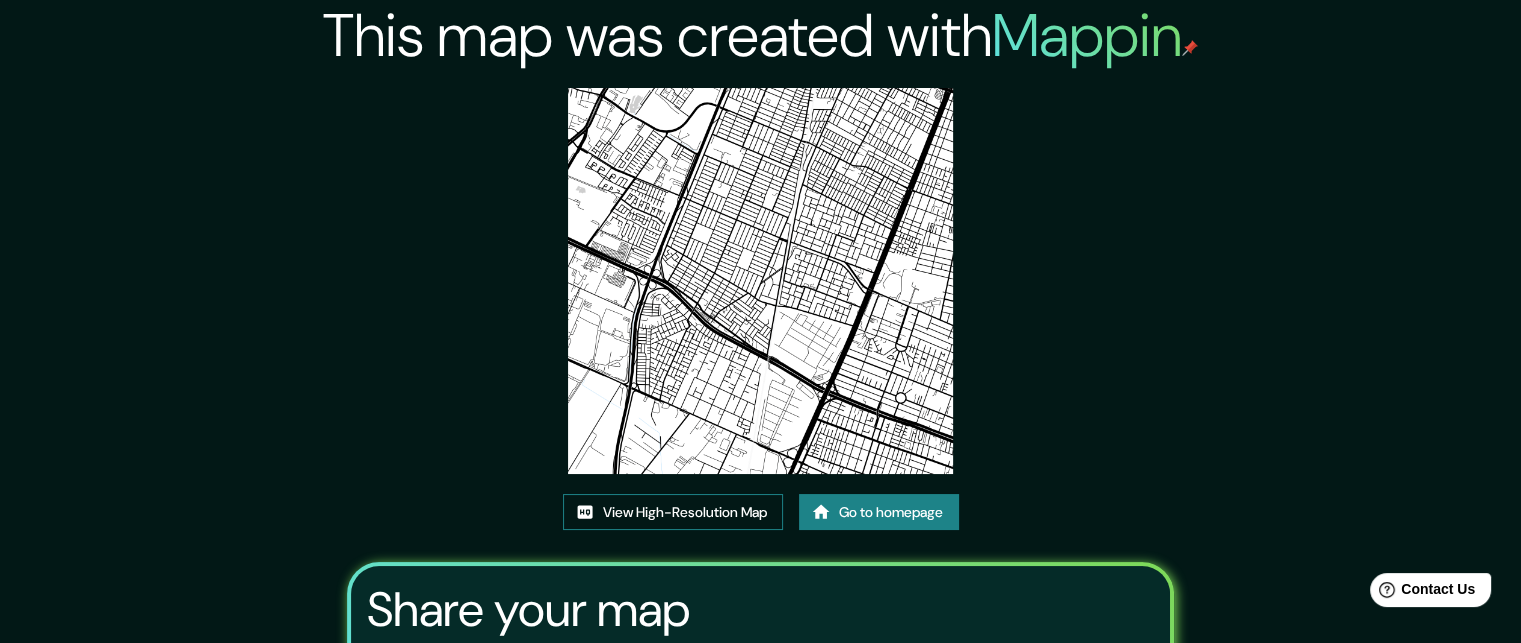 click on "View High-Resolution Map" at bounding box center (673, 512) 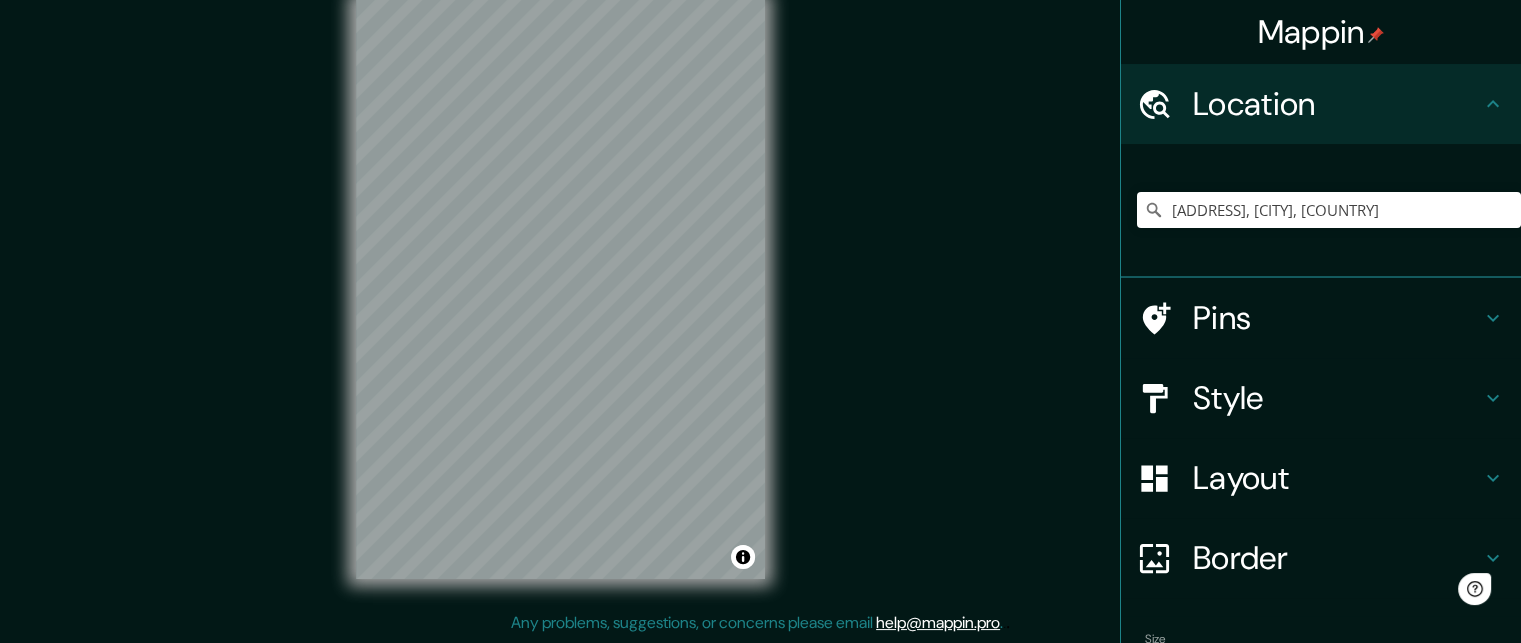 scroll, scrollTop: 0, scrollLeft: 0, axis: both 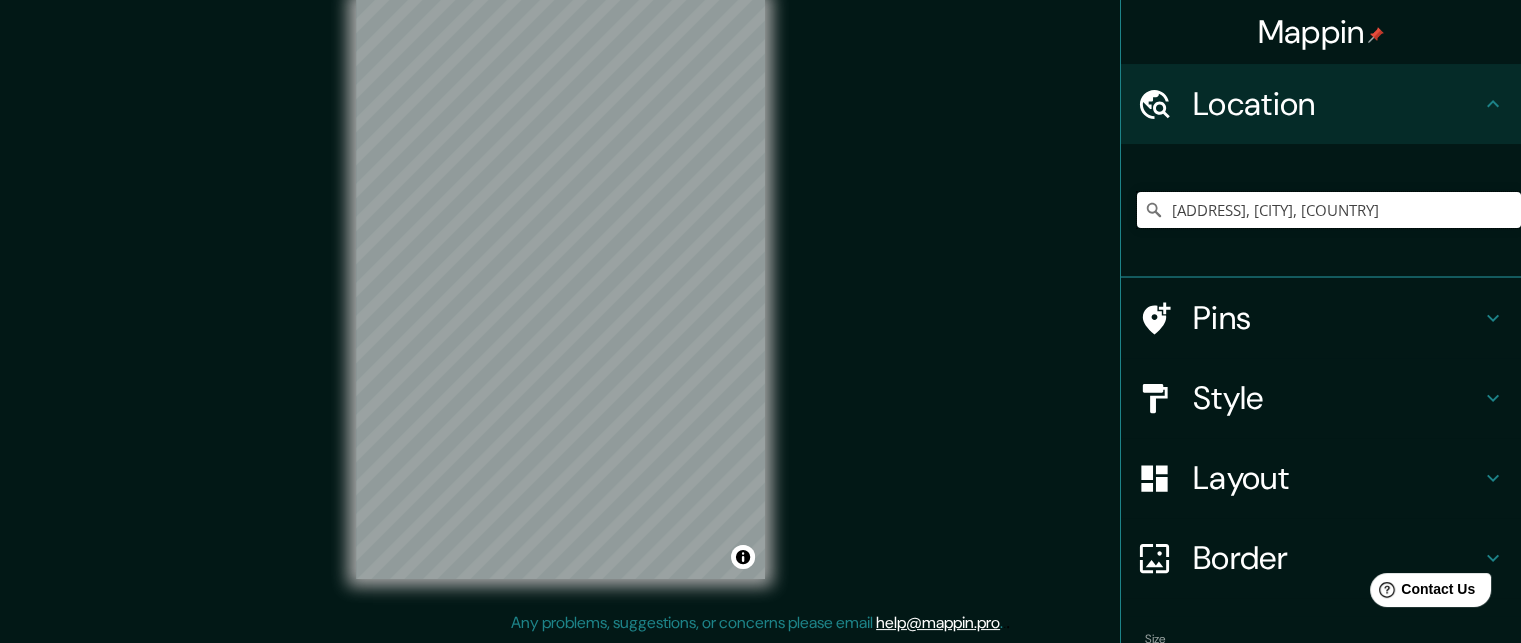 click on "[ADDRESS], [CITY], [COUNTRY]" at bounding box center [1329, 210] 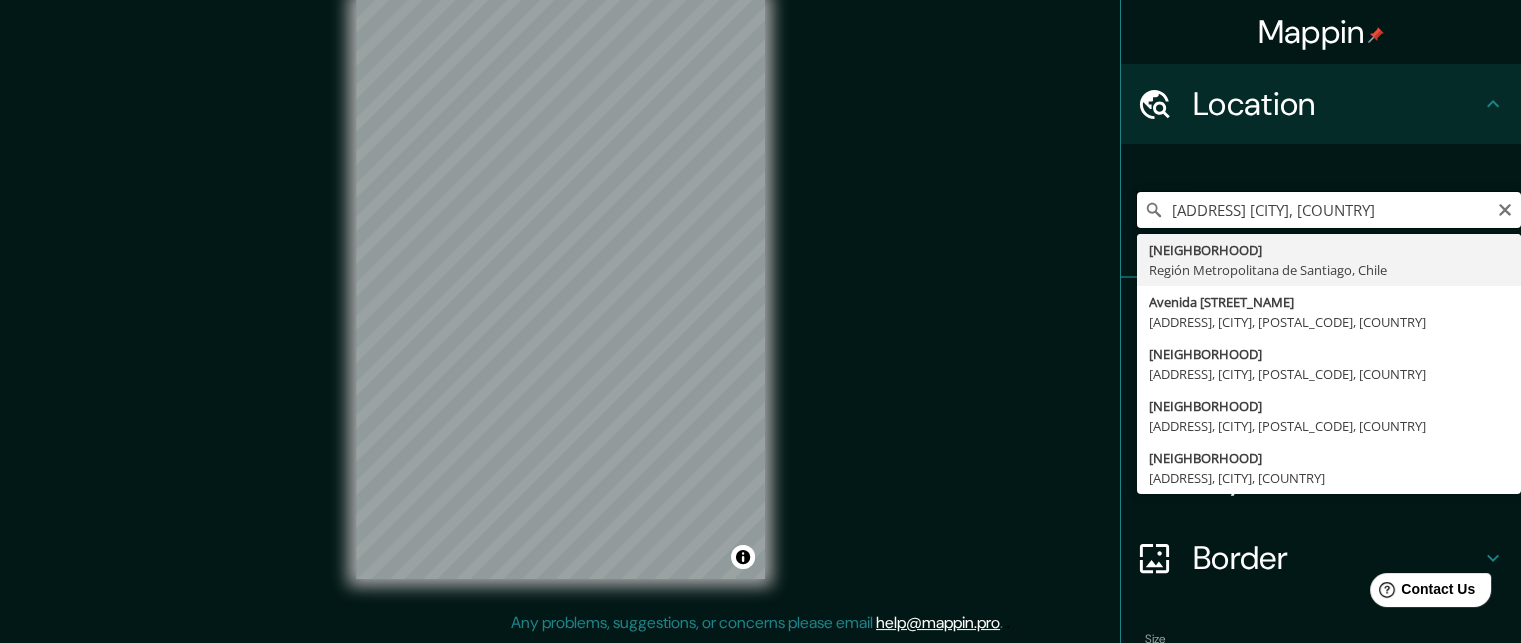 type on "[ADDRESS] [CITY], [COUNTRY]" 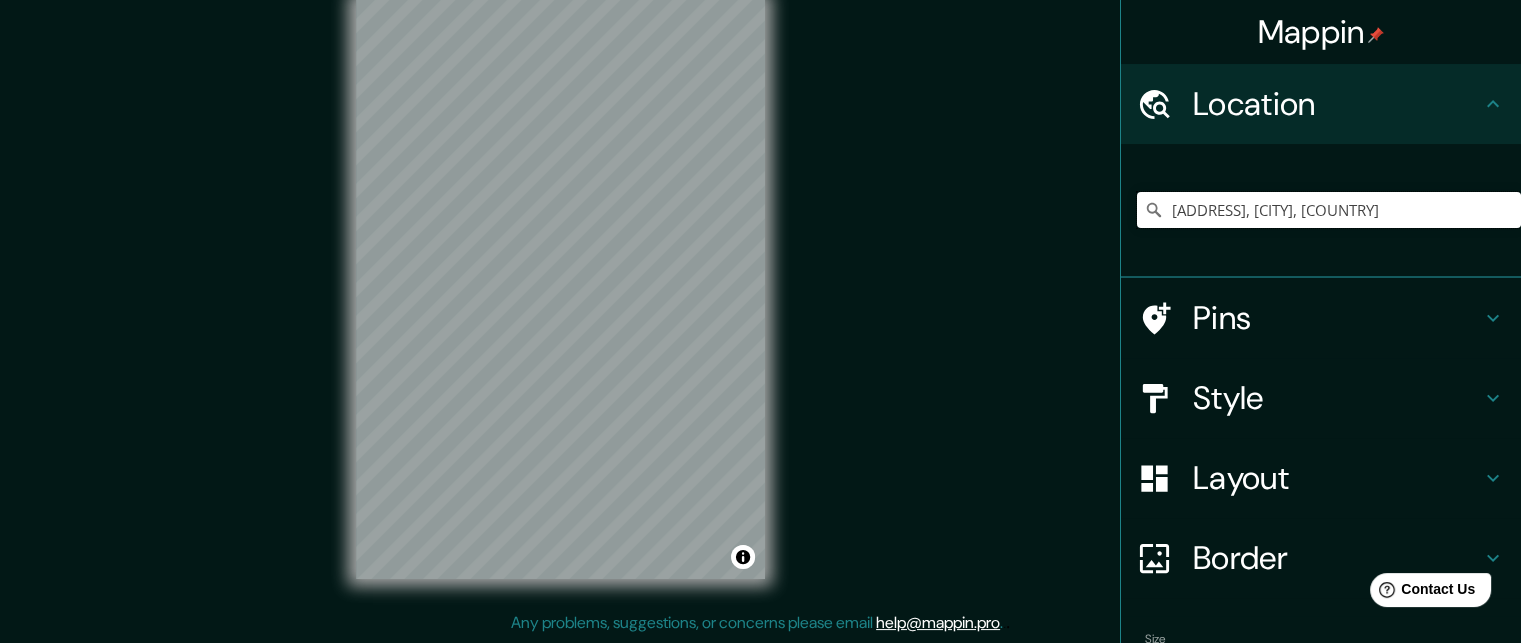 scroll, scrollTop: 0, scrollLeft: 0, axis: both 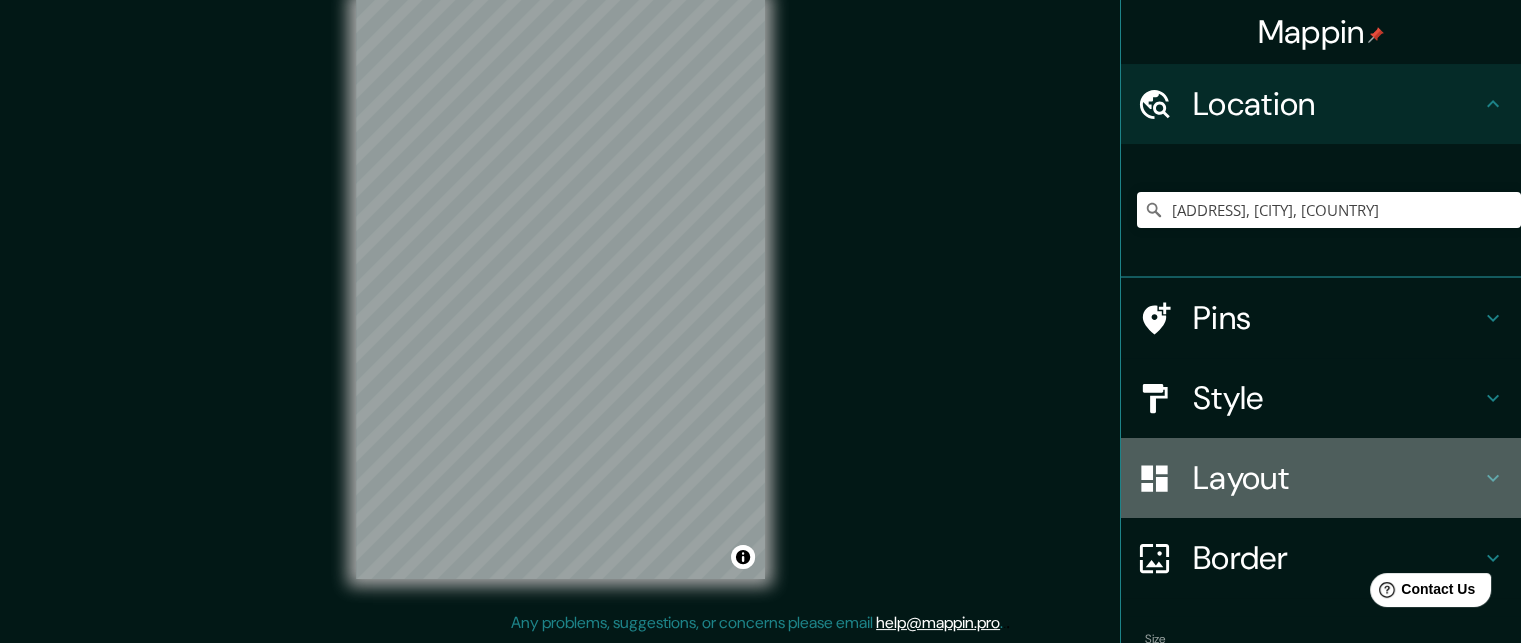 click on "Layout" at bounding box center (1337, 104) 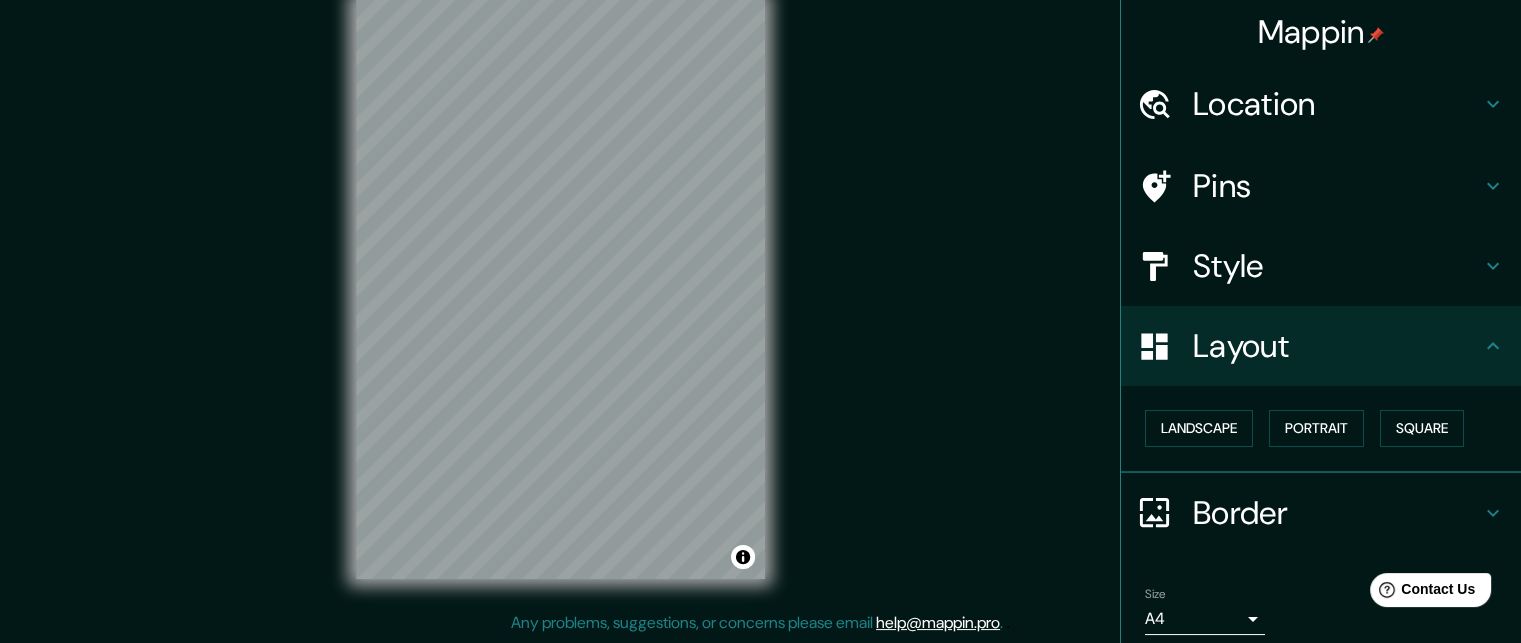 click on "Layout" at bounding box center (1337, 104) 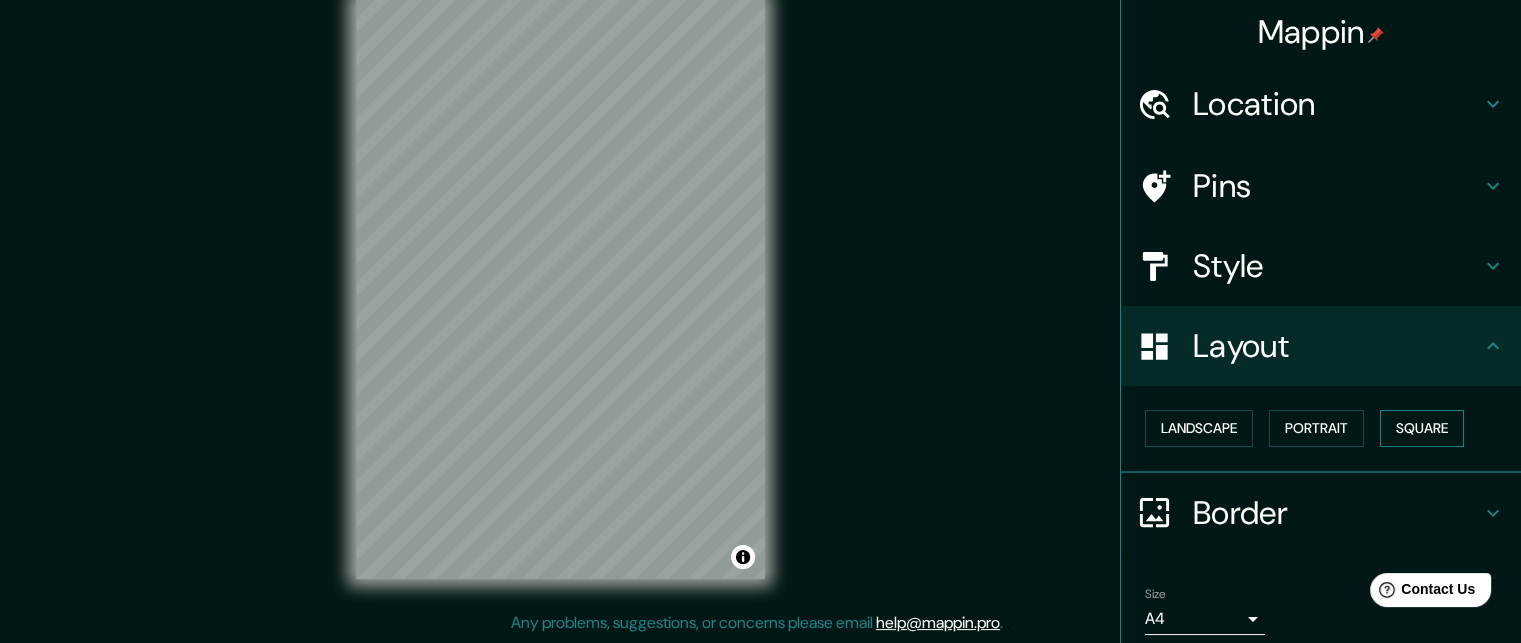 click on "Square" at bounding box center (1422, 428) 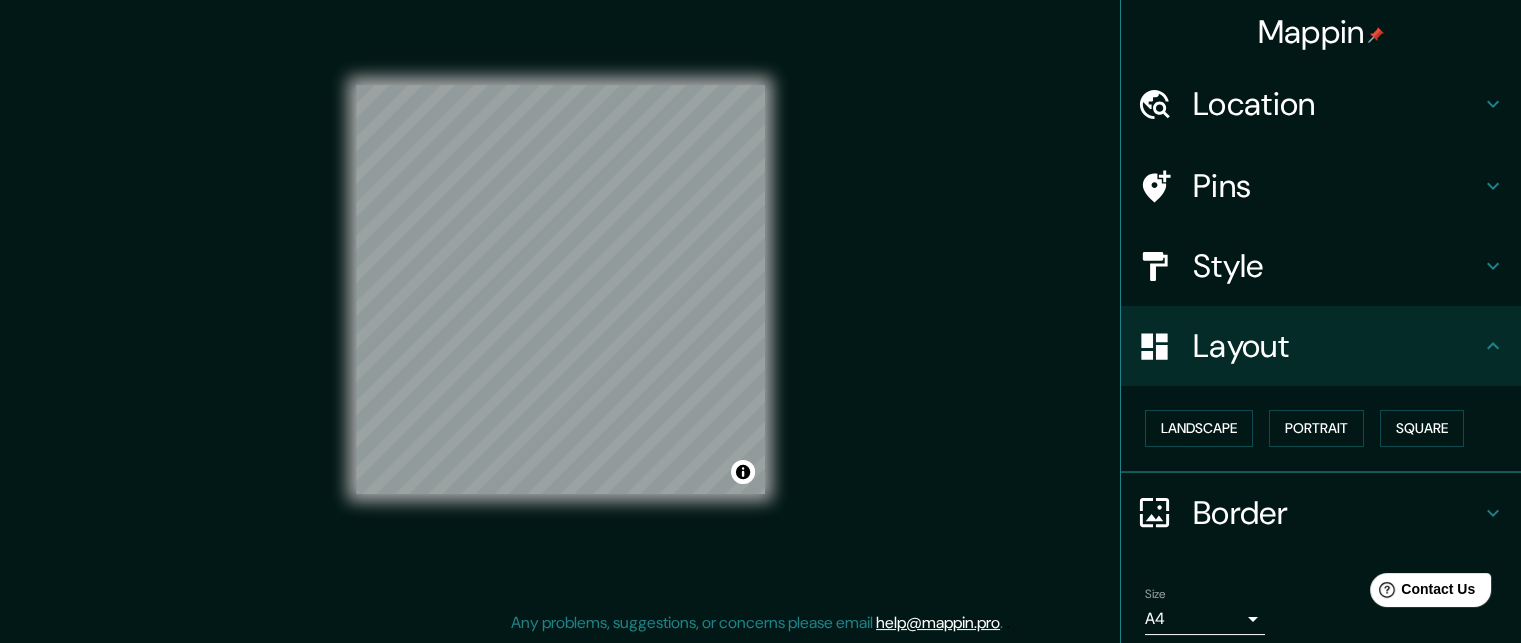 click on "Style" at bounding box center (1337, 104) 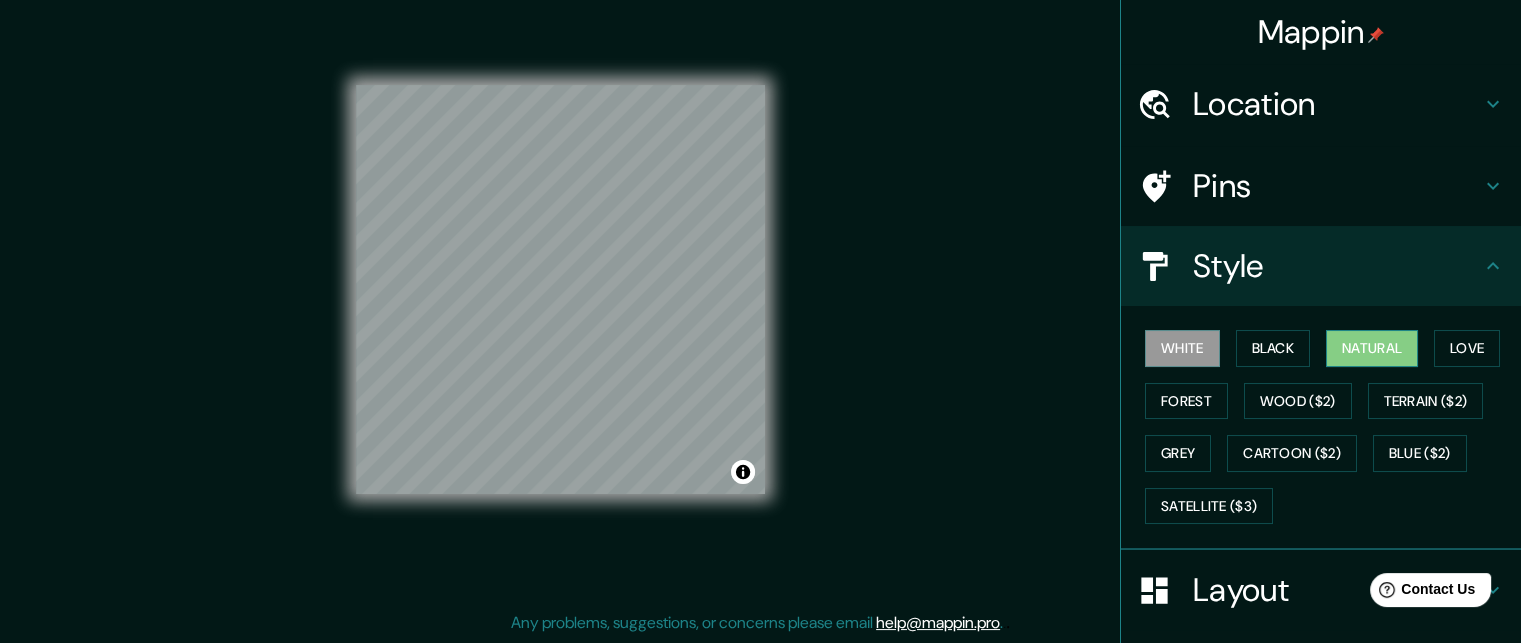 click on "Natural" at bounding box center [1372, 348] 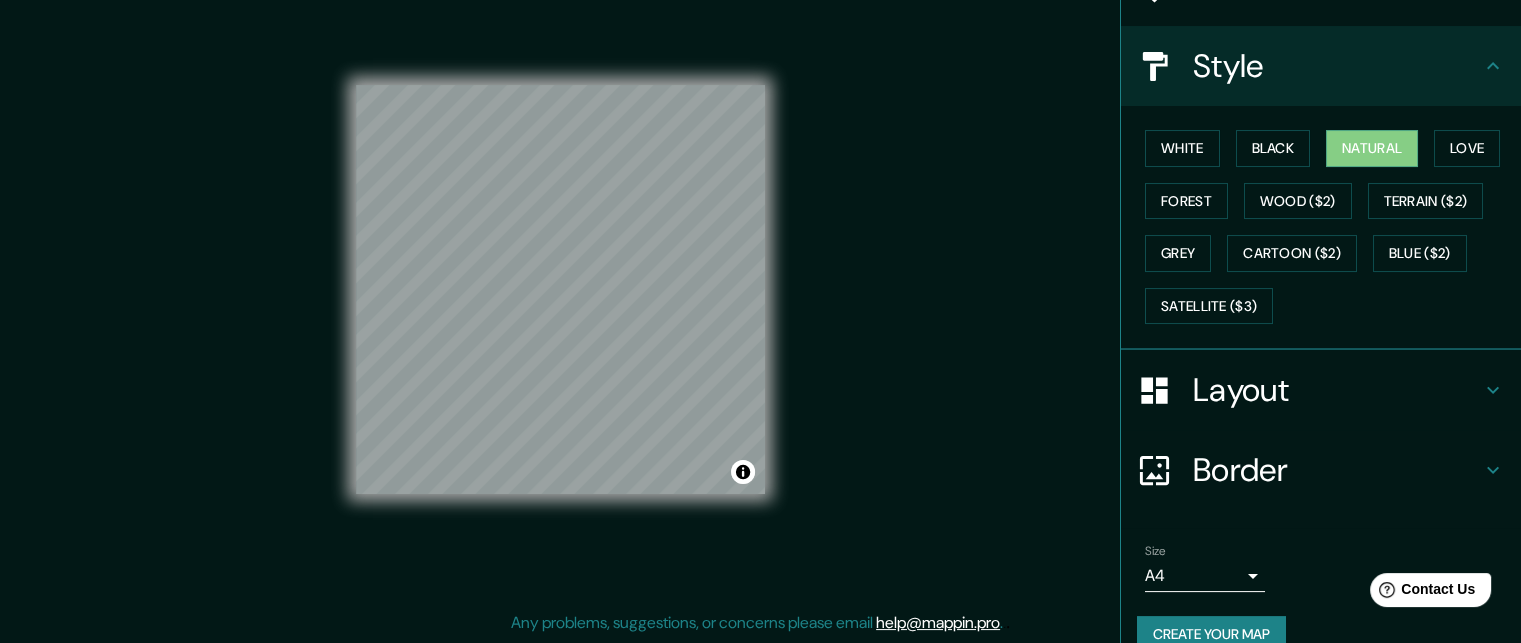 scroll, scrollTop: 230, scrollLeft: 0, axis: vertical 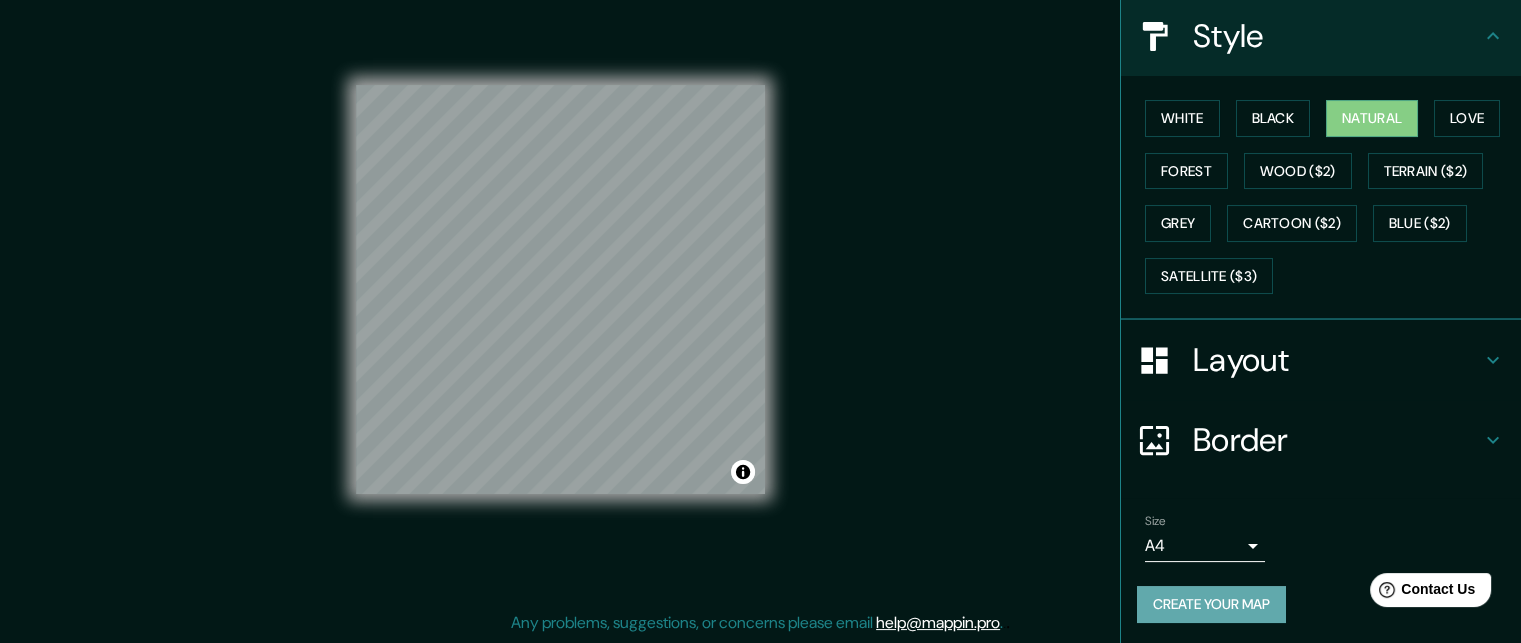 click on "Create your map" at bounding box center (1211, 604) 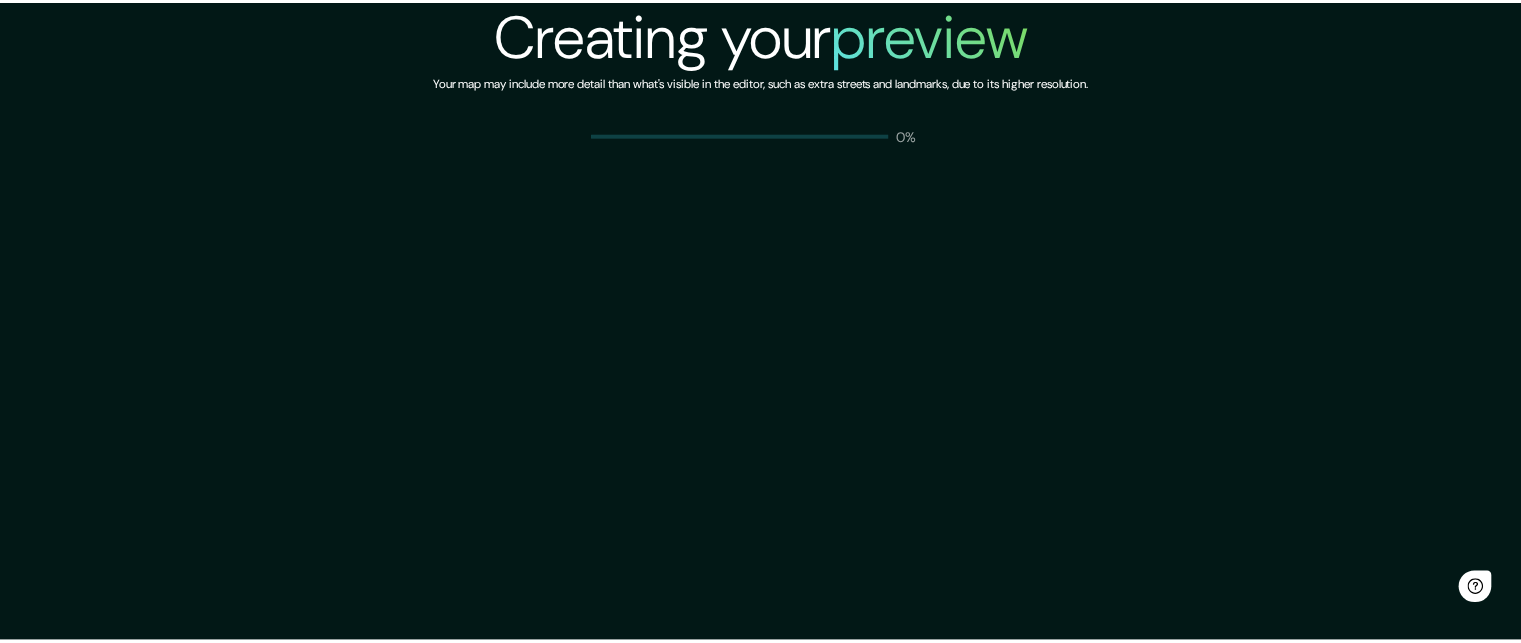 scroll, scrollTop: 0, scrollLeft: 0, axis: both 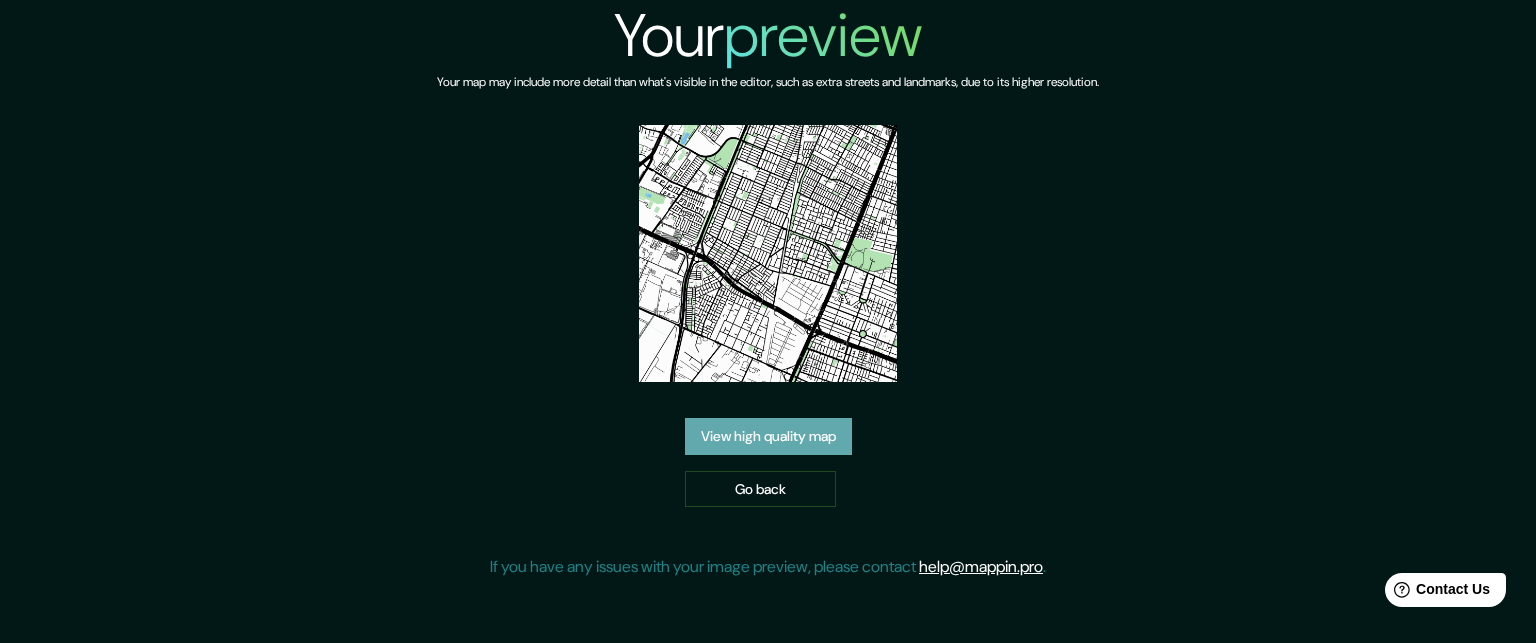 click on "View high quality map" at bounding box center [768, 436] 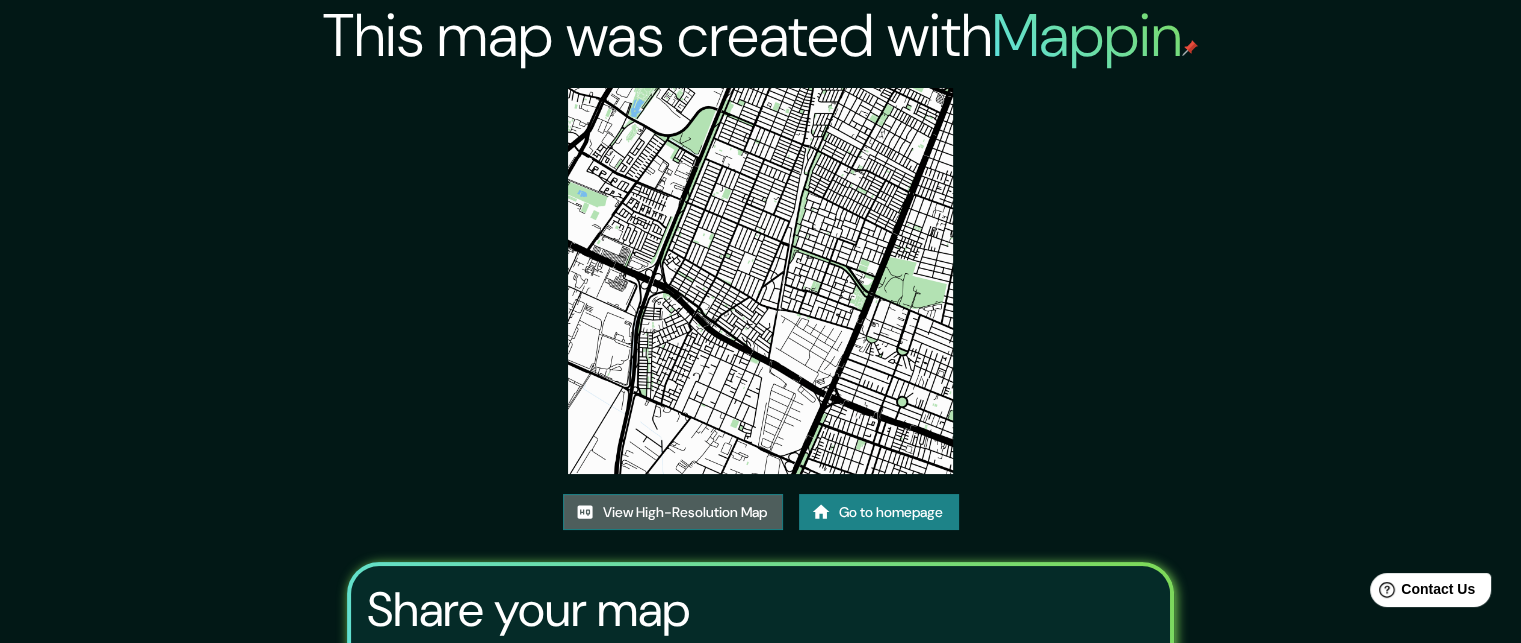 click on "View High-Resolution Map" at bounding box center (673, 512) 